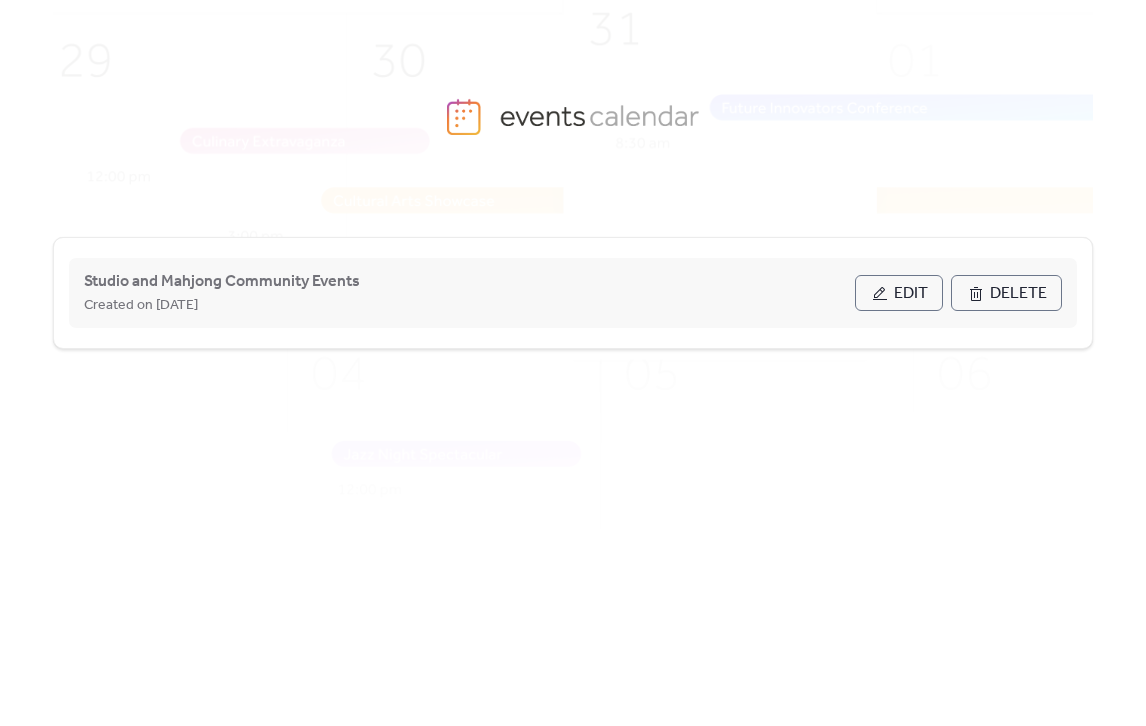 scroll, scrollTop: 0, scrollLeft: 0, axis: both 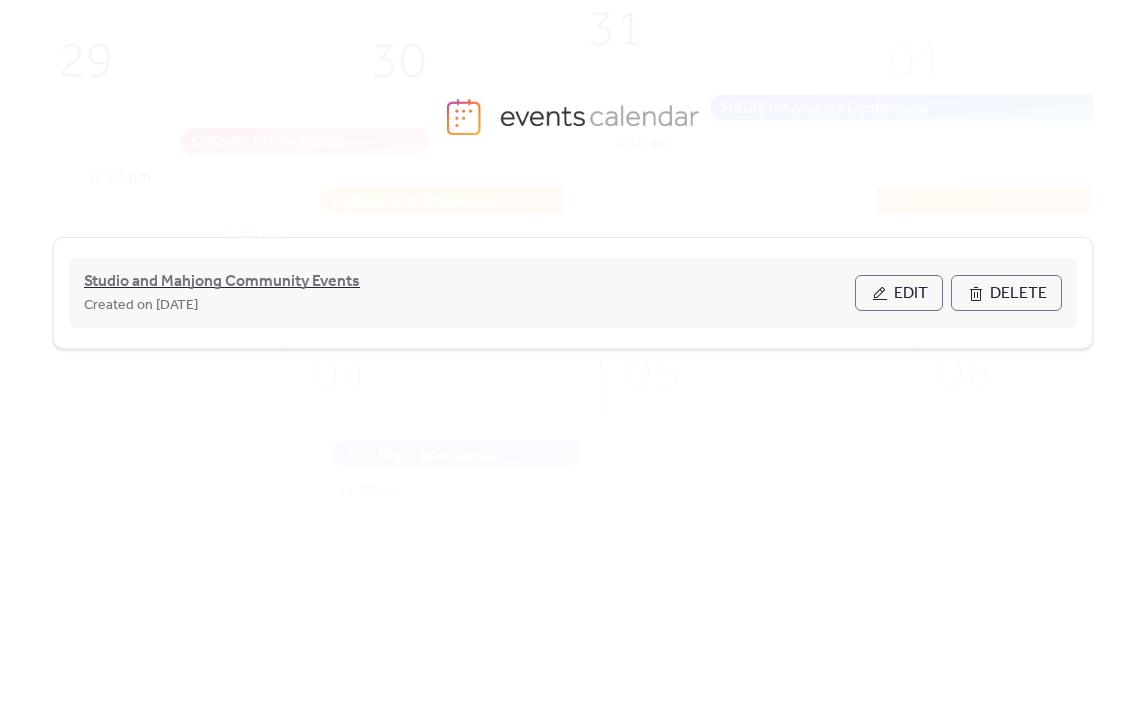 click on "Studio and Mahjong Community Events" at bounding box center [222, 282] 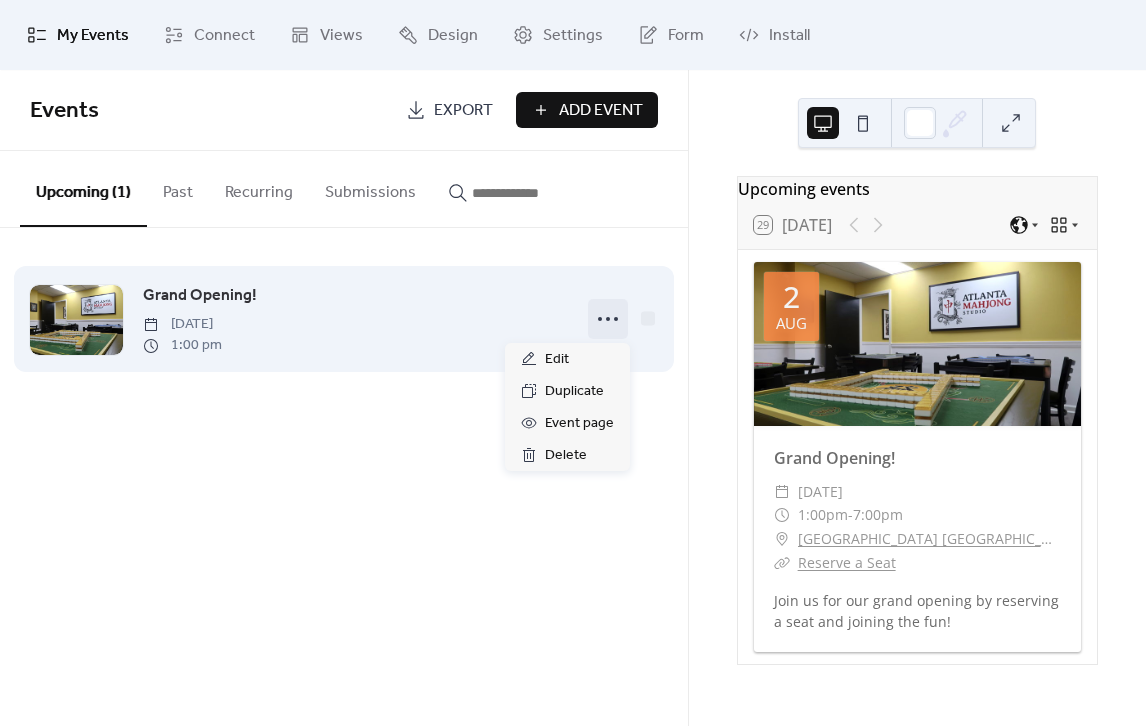click 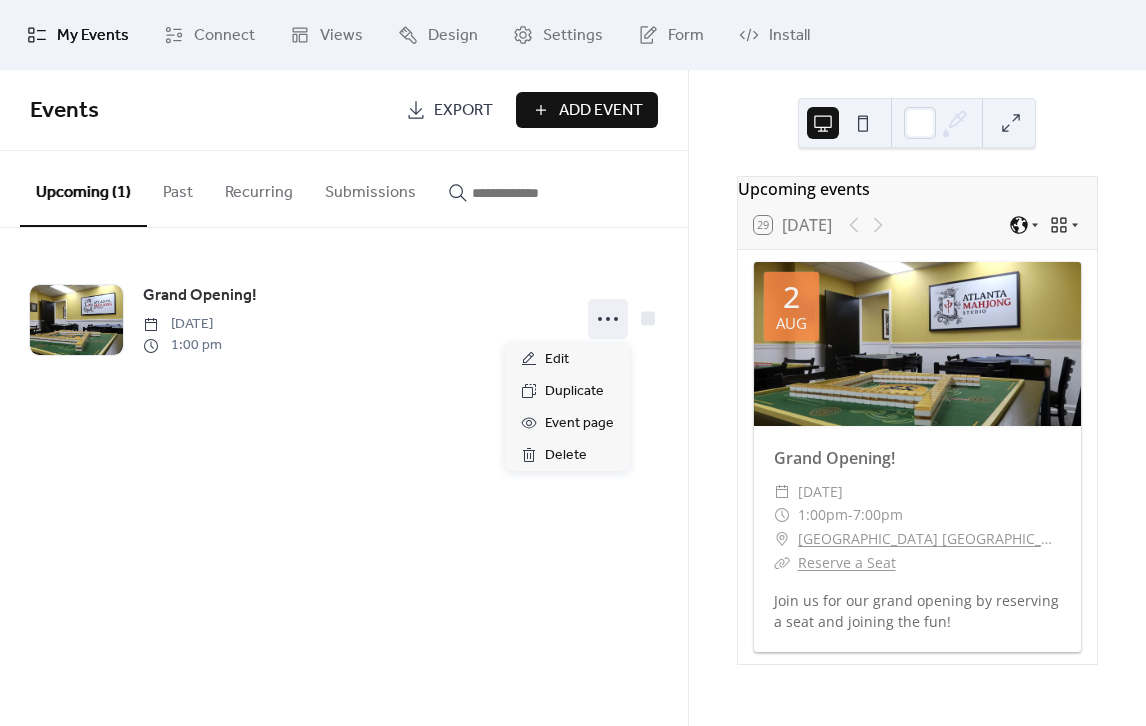 click on "Events Export Add Event Upcoming (1) Past Recurring Submissions Grand Opening! [DATE] 1:00 pm Cancel" at bounding box center [344, 398] 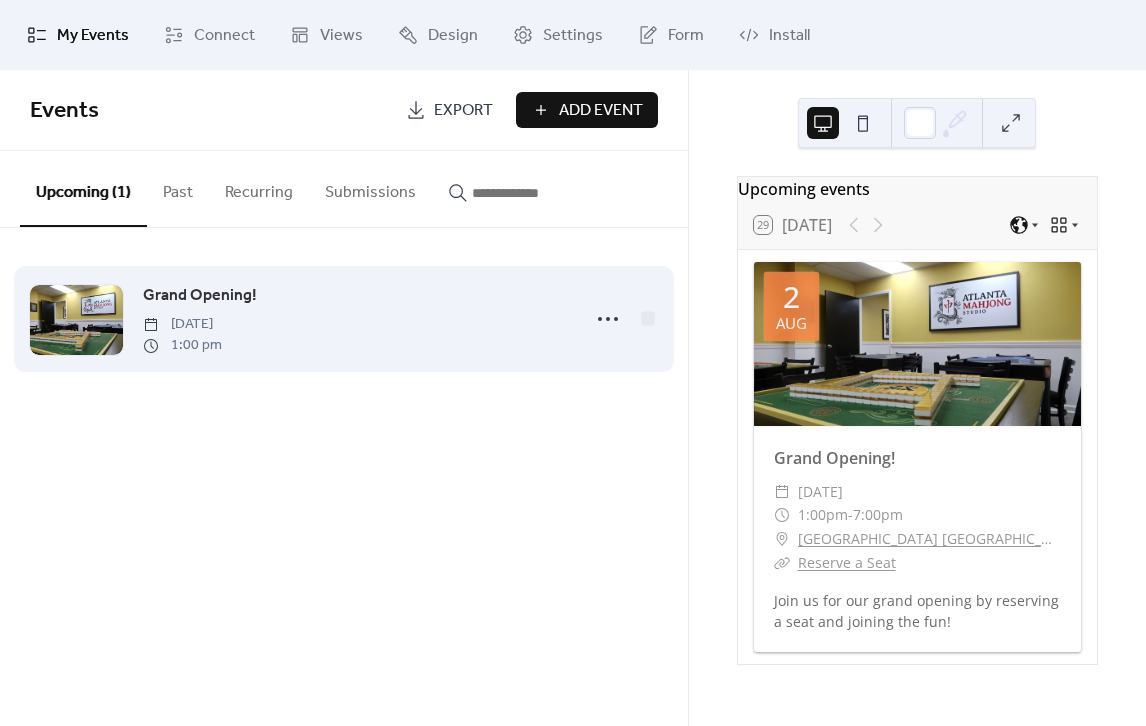 click on "Grand Opening!" at bounding box center [200, 296] 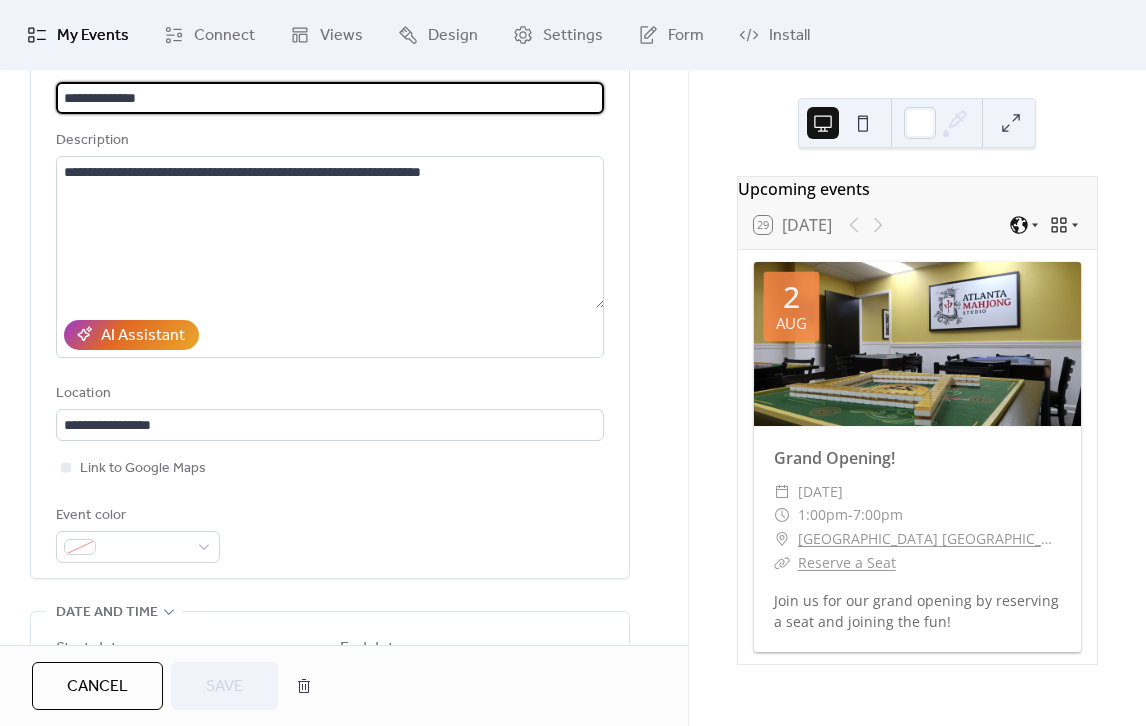 scroll, scrollTop: 0, scrollLeft: 0, axis: both 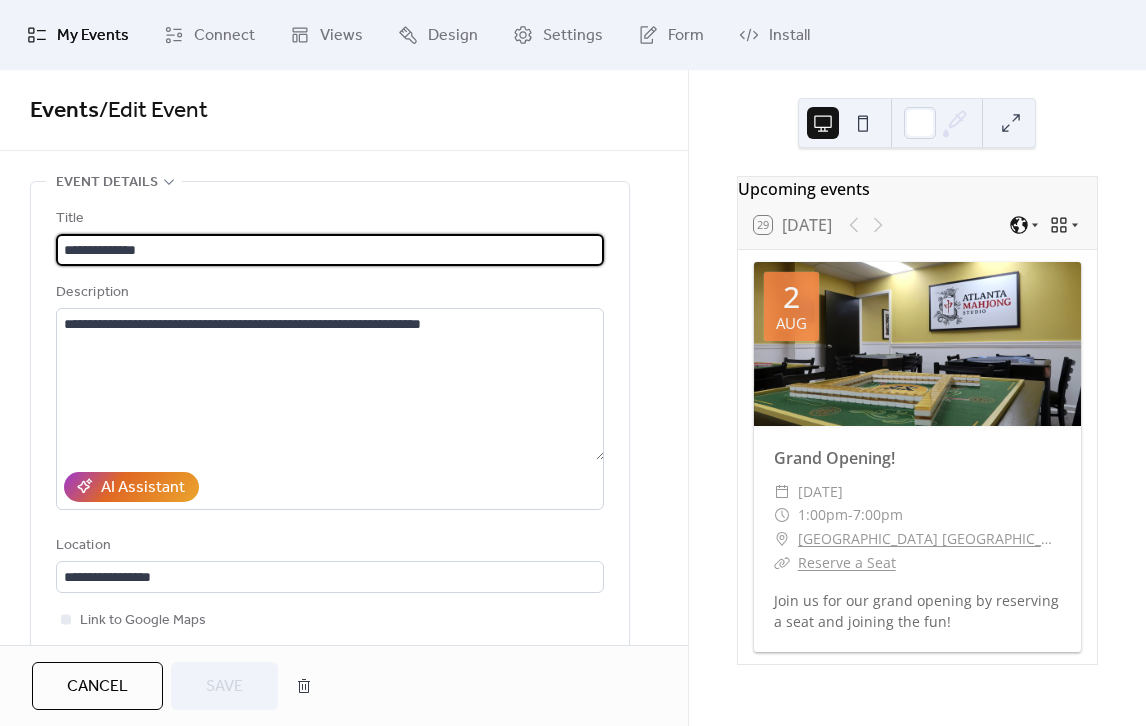 click on "Event details" at bounding box center [107, 183] 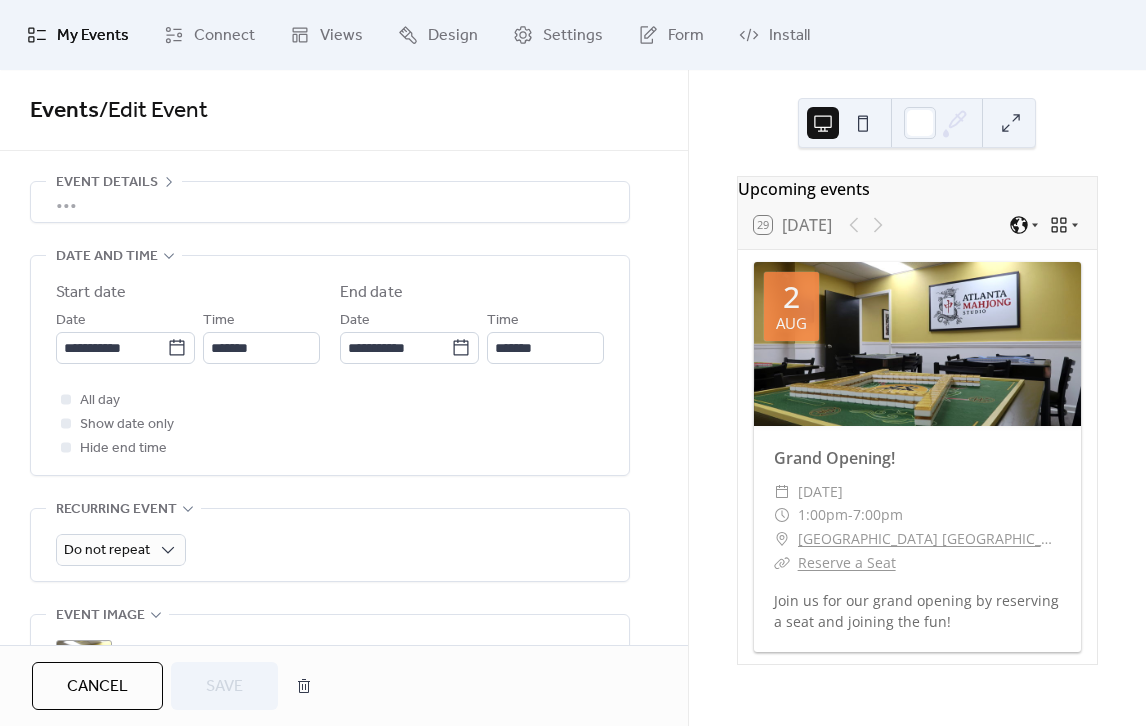 click on "•••" at bounding box center [330, 202] 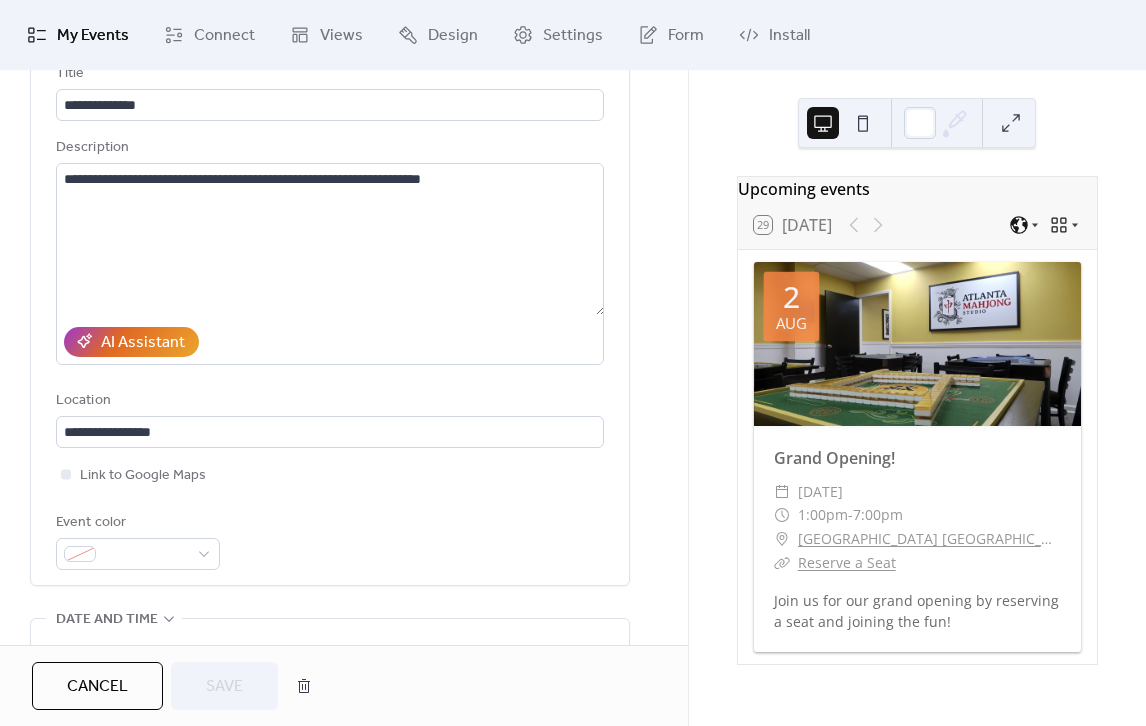 scroll, scrollTop: 133, scrollLeft: 0, axis: vertical 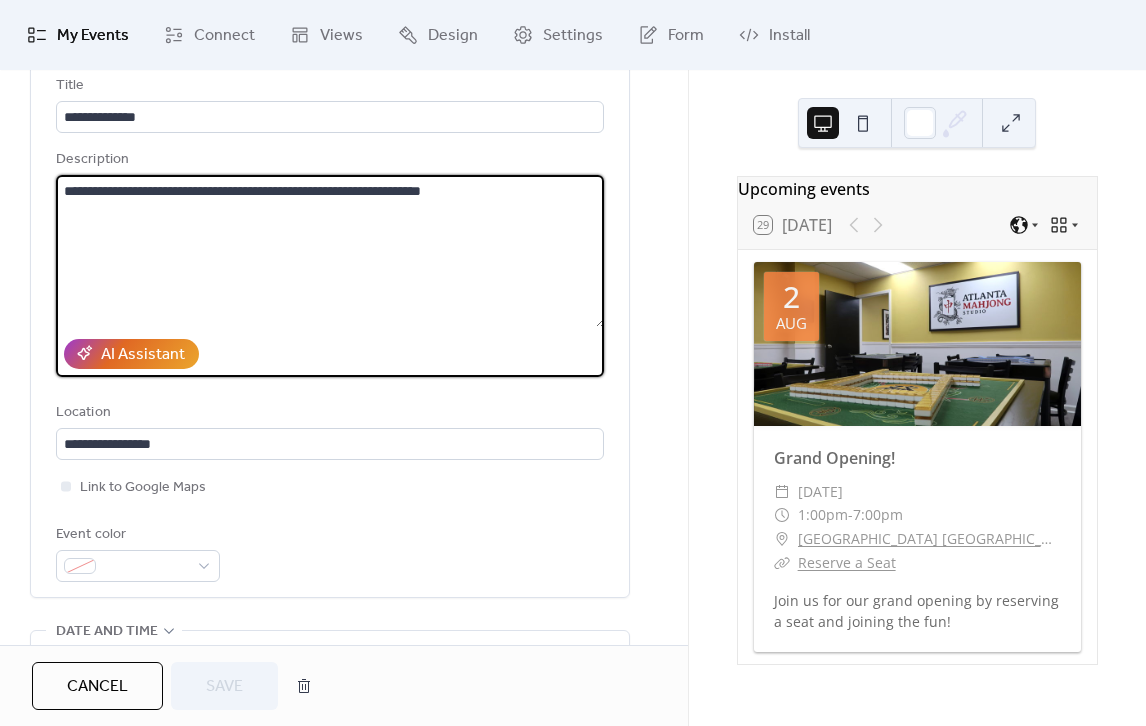 drag, startPoint x: 493, startPoint y: 193, endPoint x: 355, endPoint y: 176, distance: 139.04315 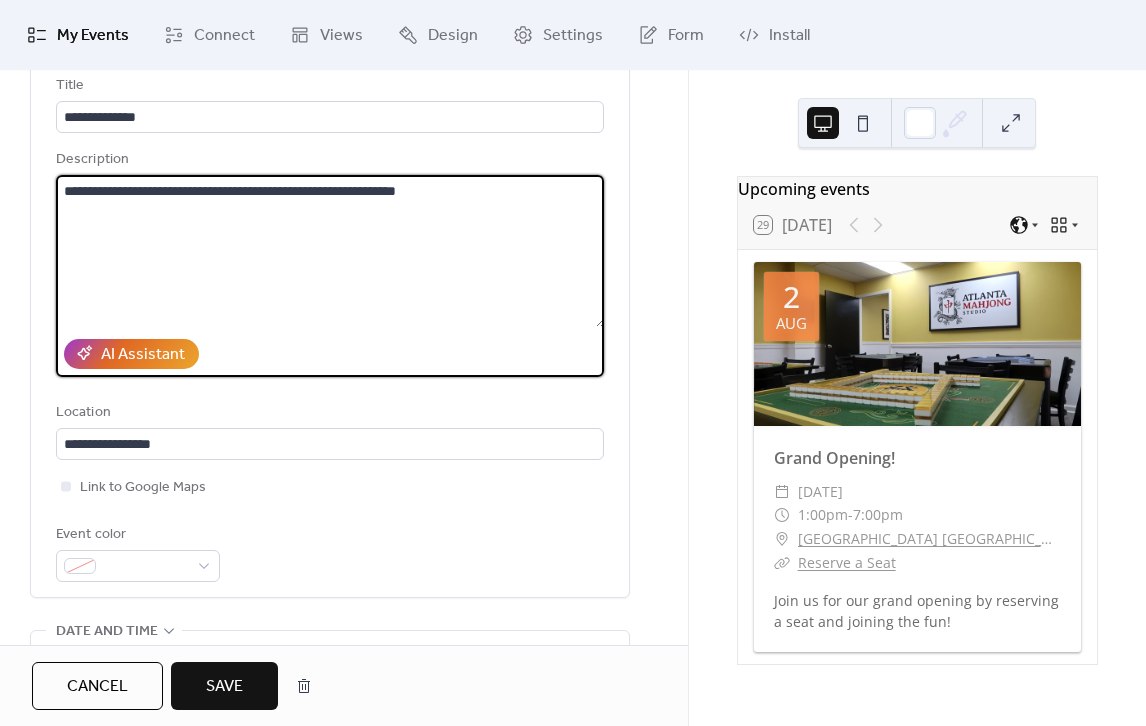 type on "**********" 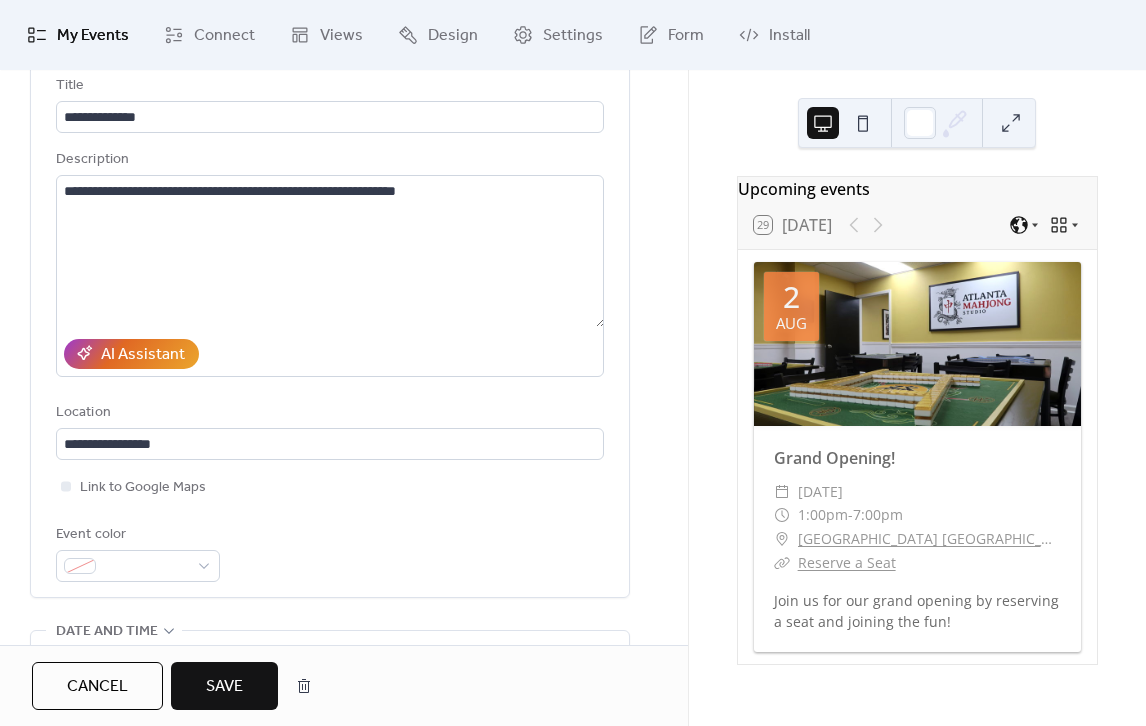 click on "Save" at bounding box center (224, 687) 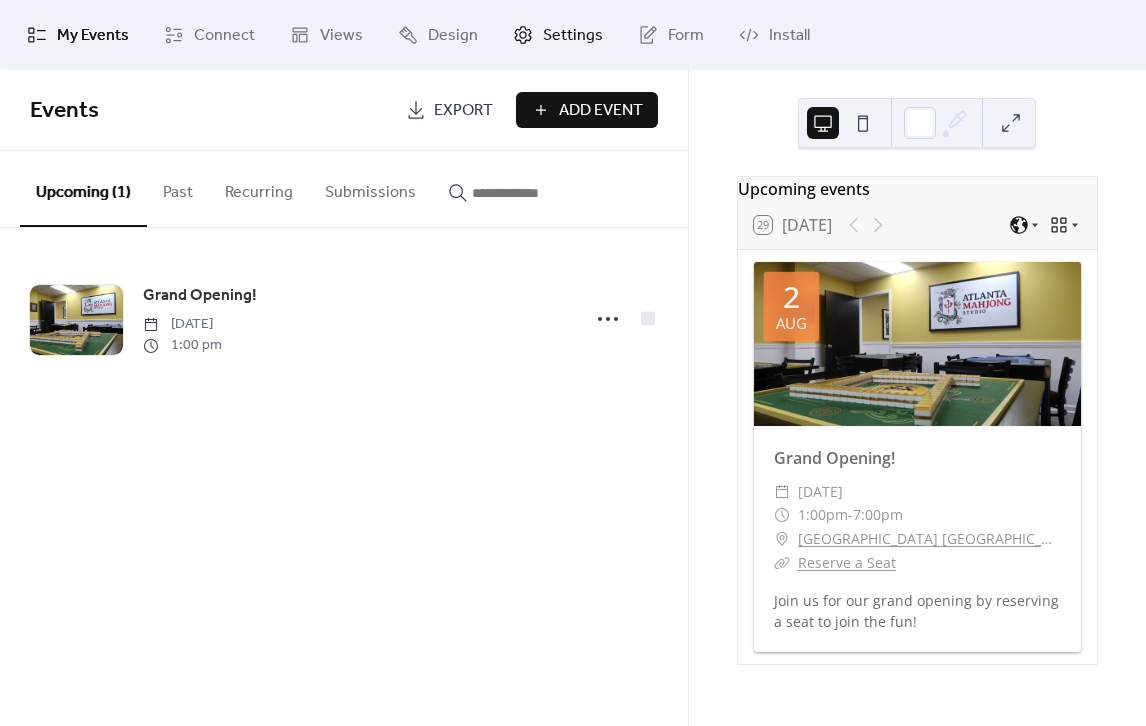 click on "Settings" at bounding box center (573, 36) 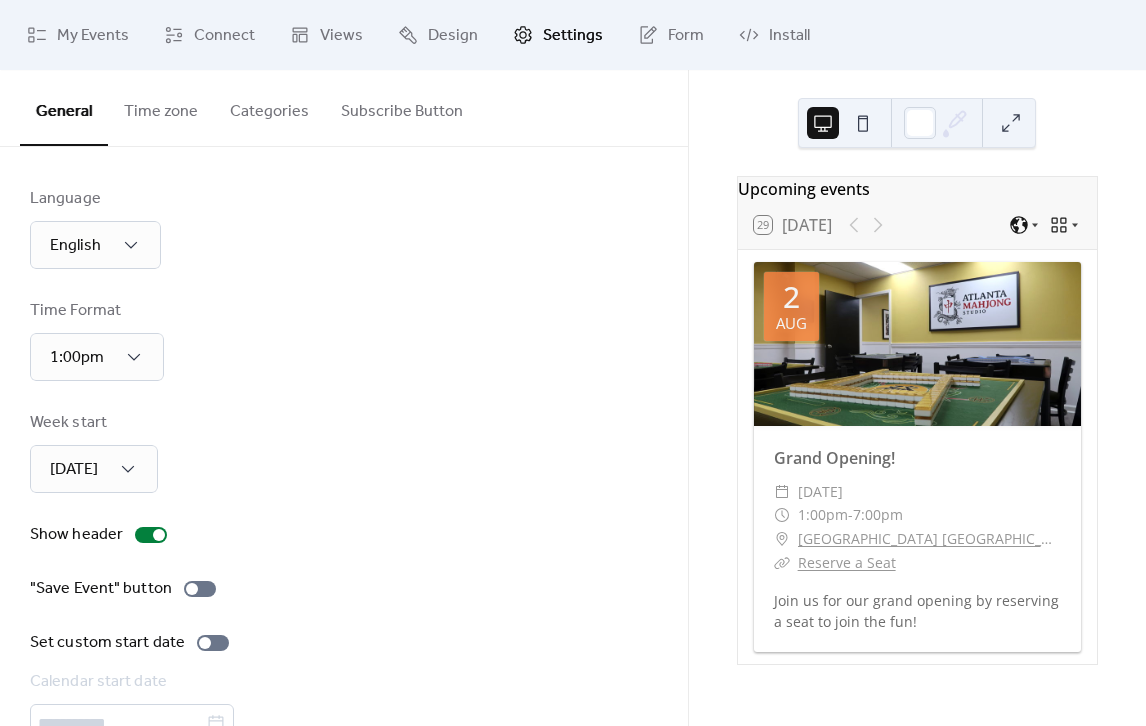 click on "Categories" at bounding box center [269, 107] 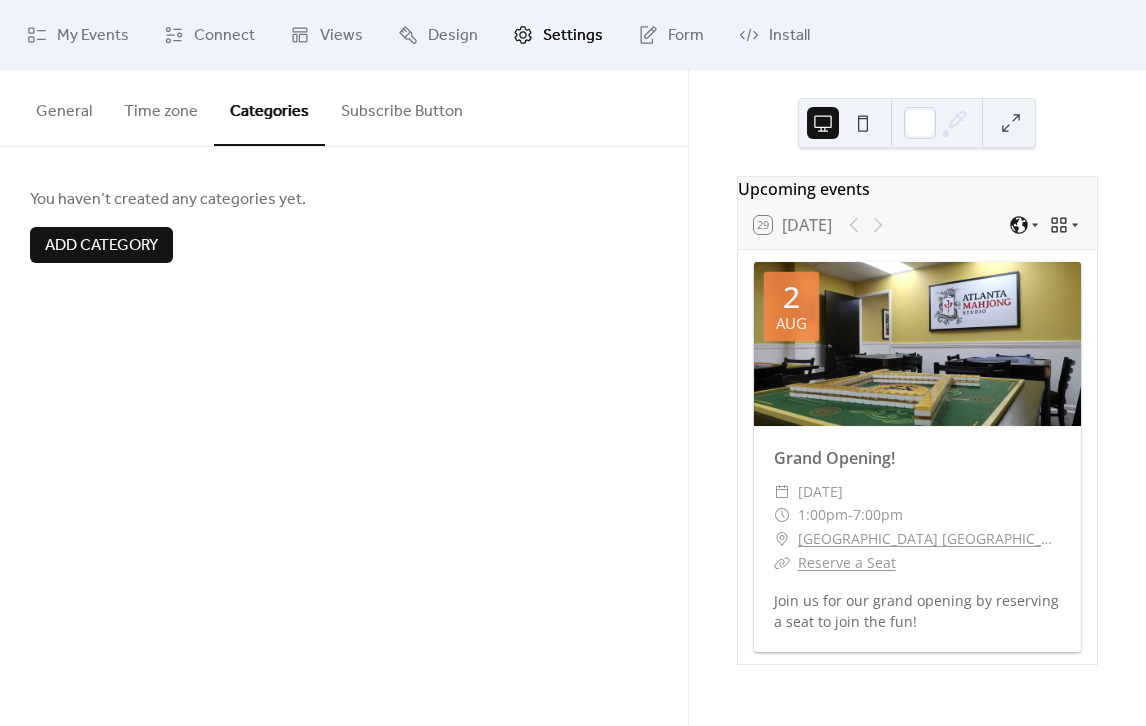 click on "Add category" at bounding box center [101, 246] 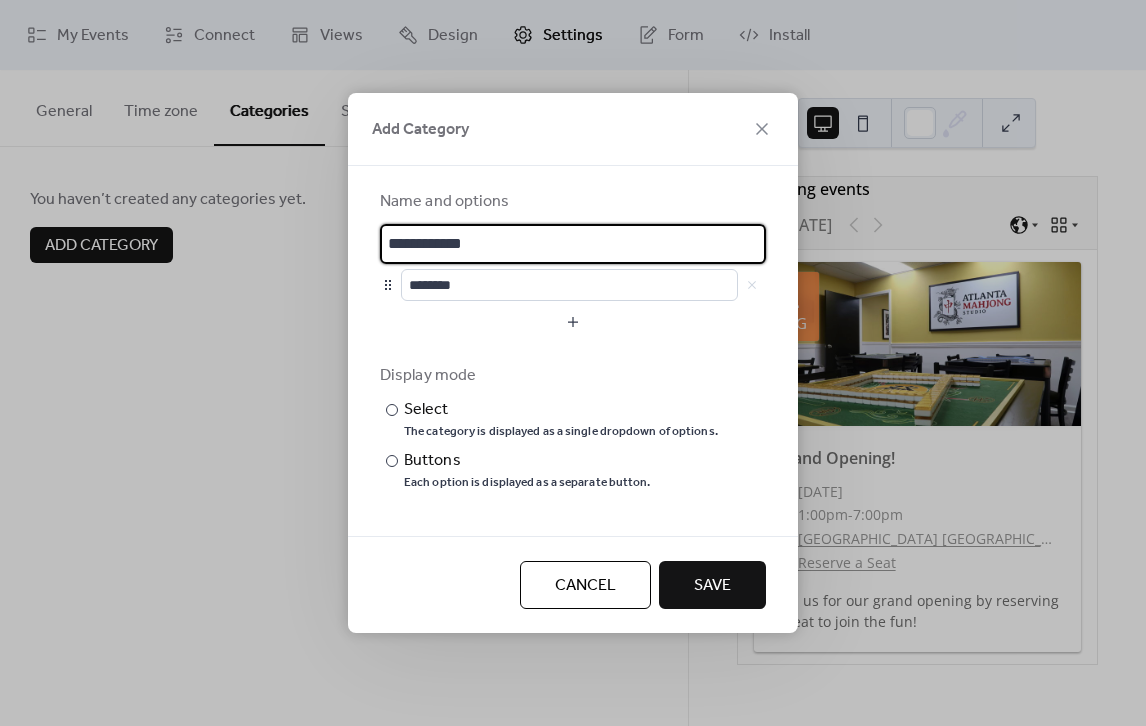 click on "**********" at bounding box center [573, 244] 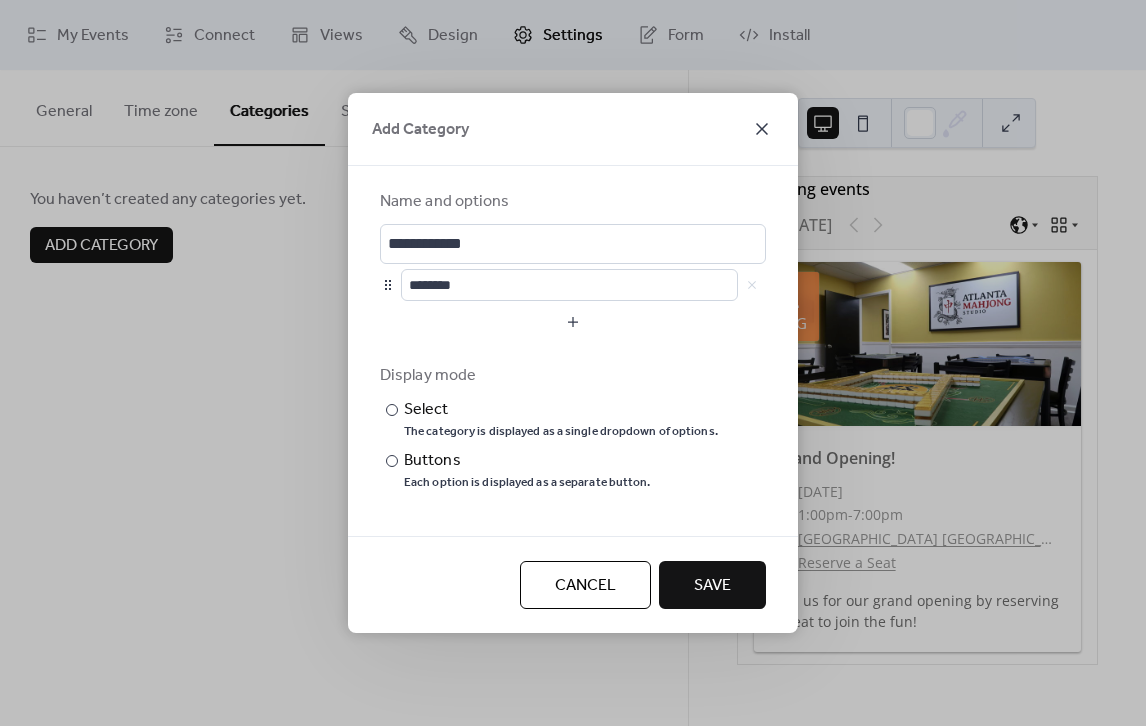 click 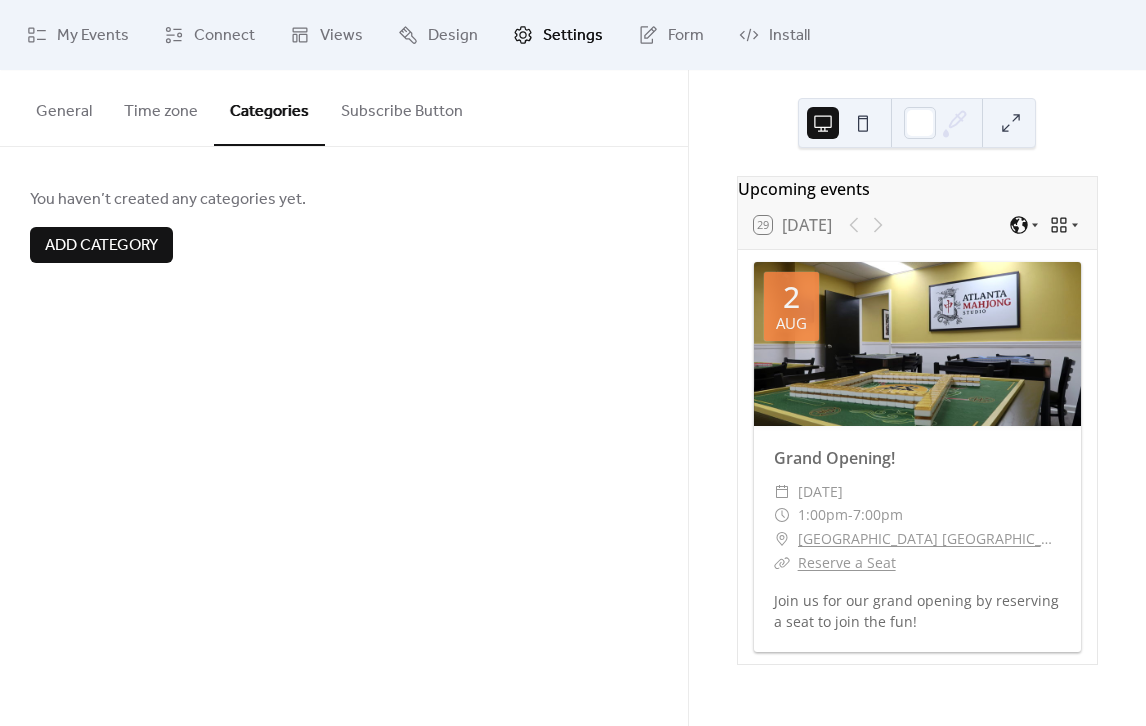 click on "Subscribe Button" at bounding box center [402, 107] 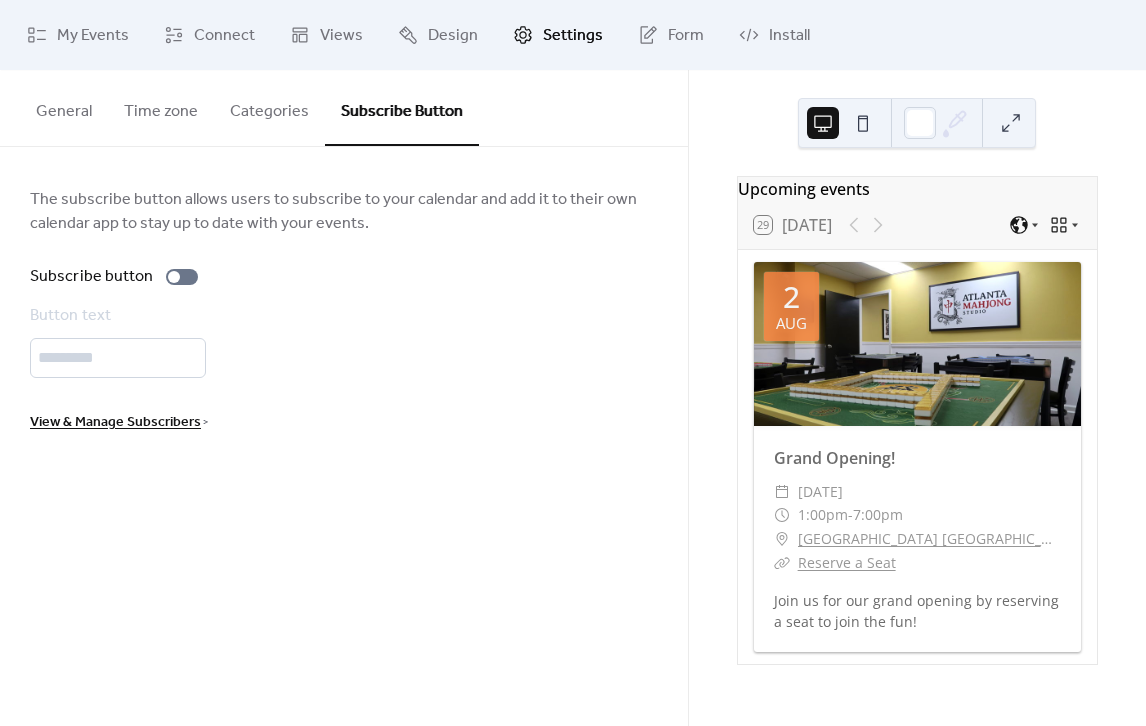 click on "Categories" at bounding box center (269, 107) 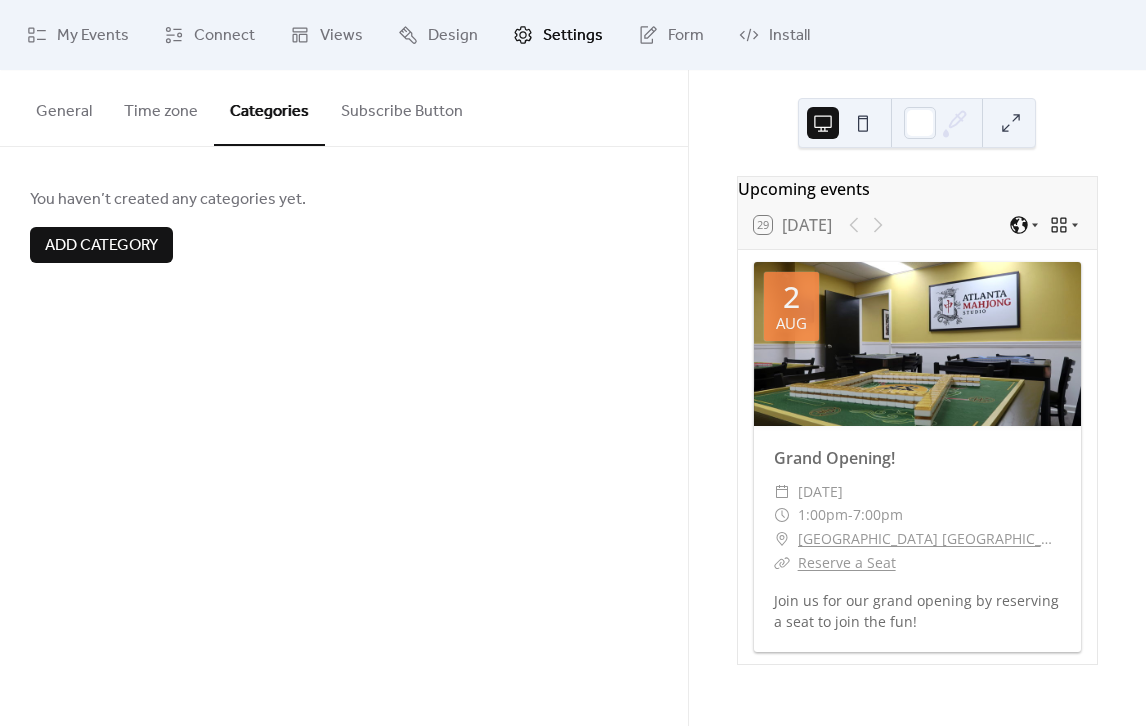 click on "Time zone" at bounding box center [161, 107] 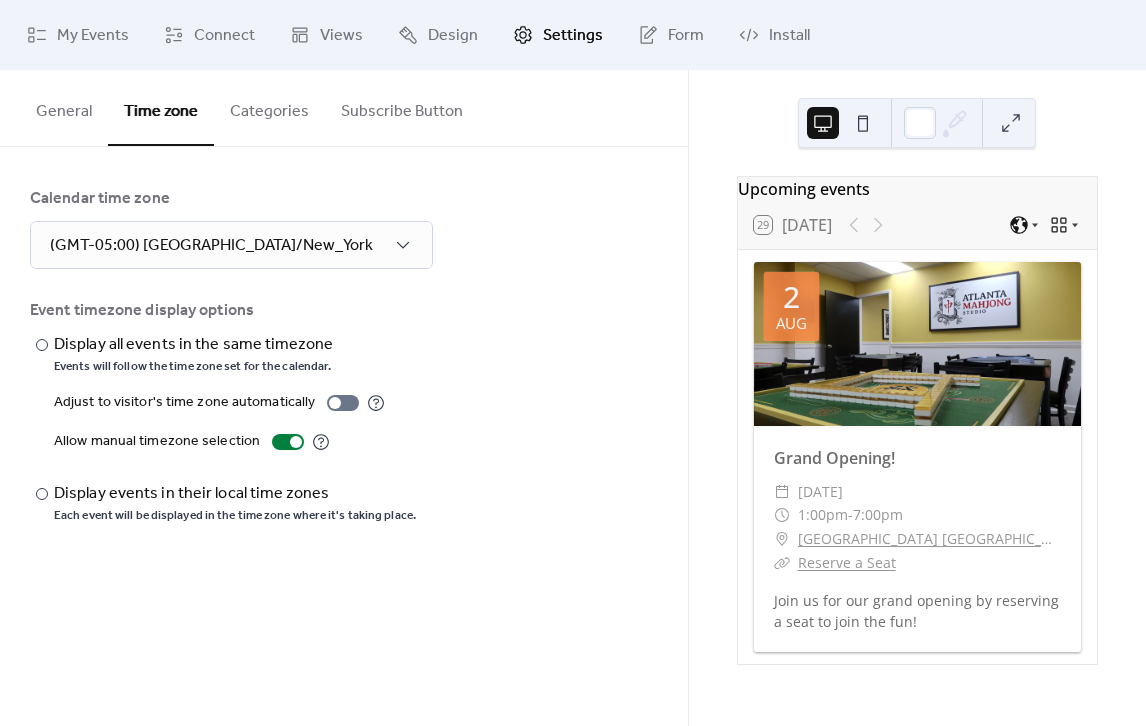 click on "General" at bounding box center (64, 107) 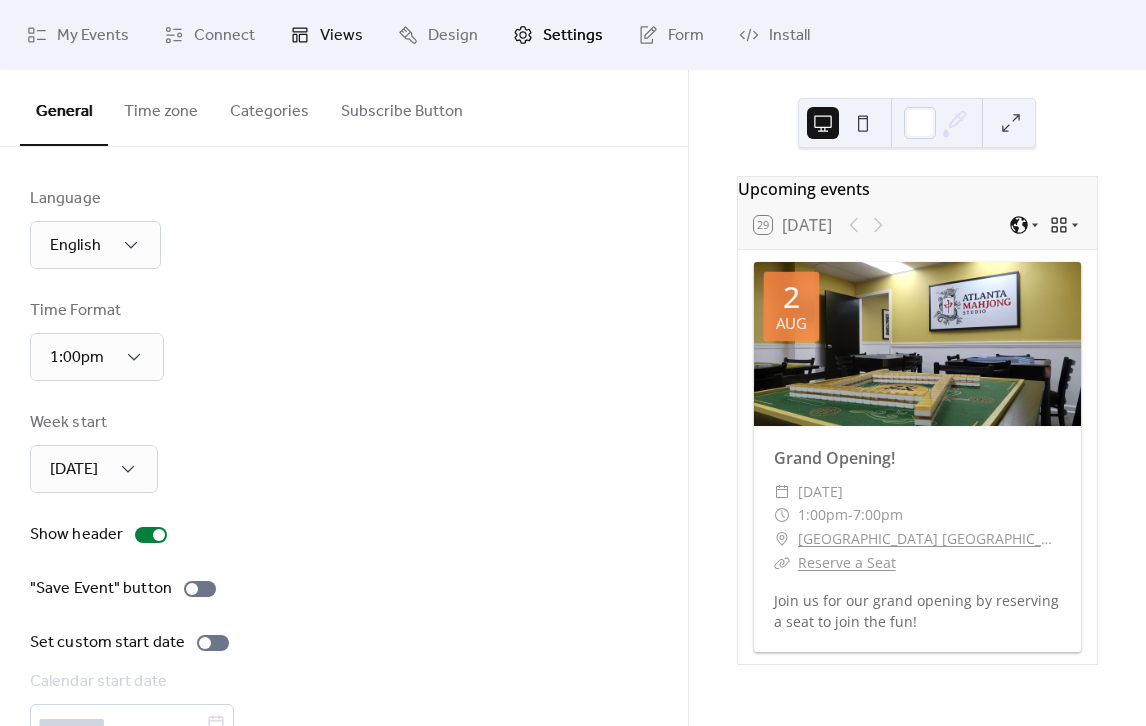 click on "Views" at bounding box center (341, 36) 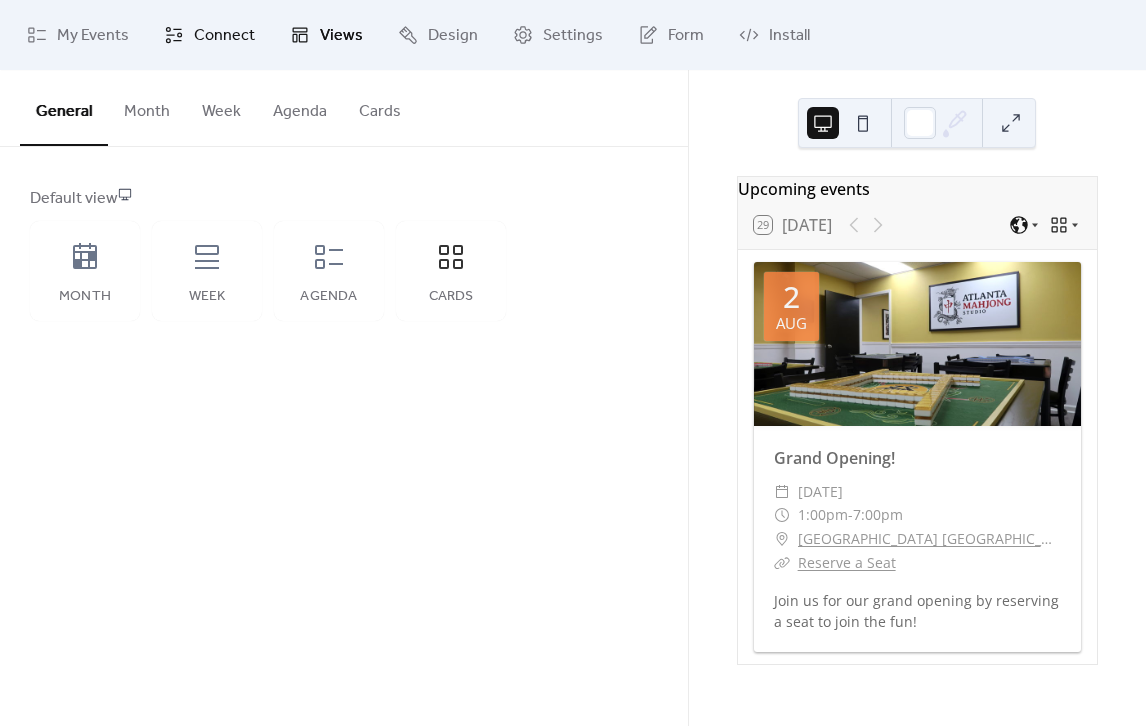 click on "Connect" at bounding box center (209, 35) 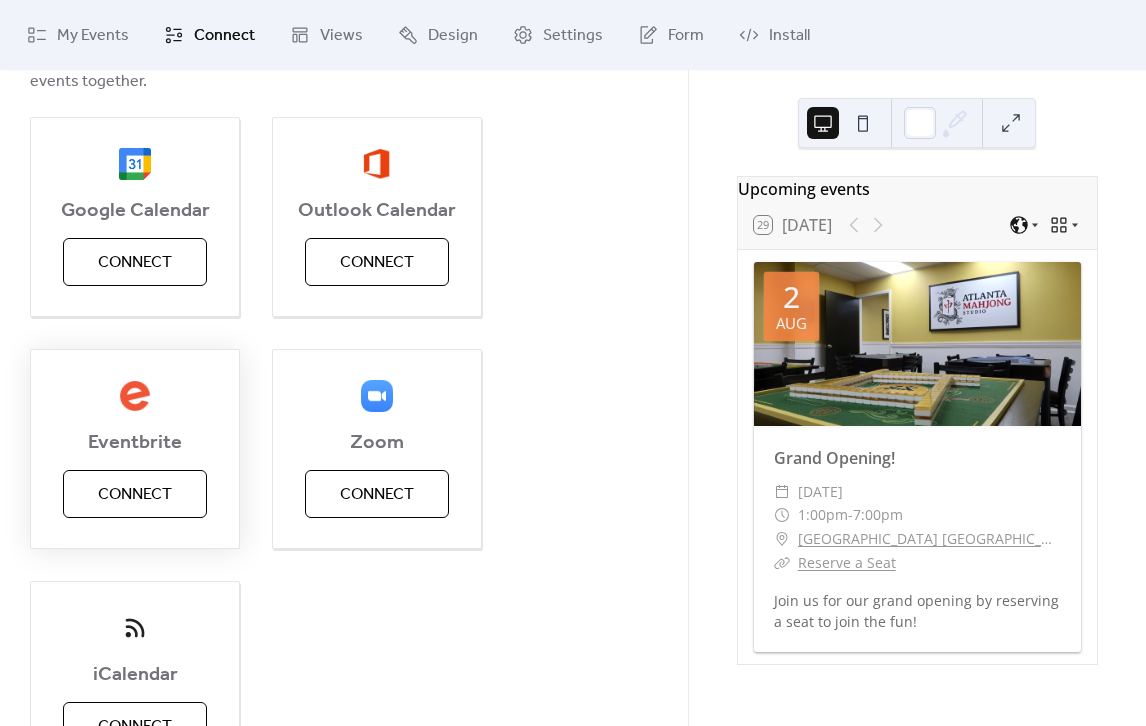 scroll, scrollTop: 0, scrollLeft: 0, axis: both 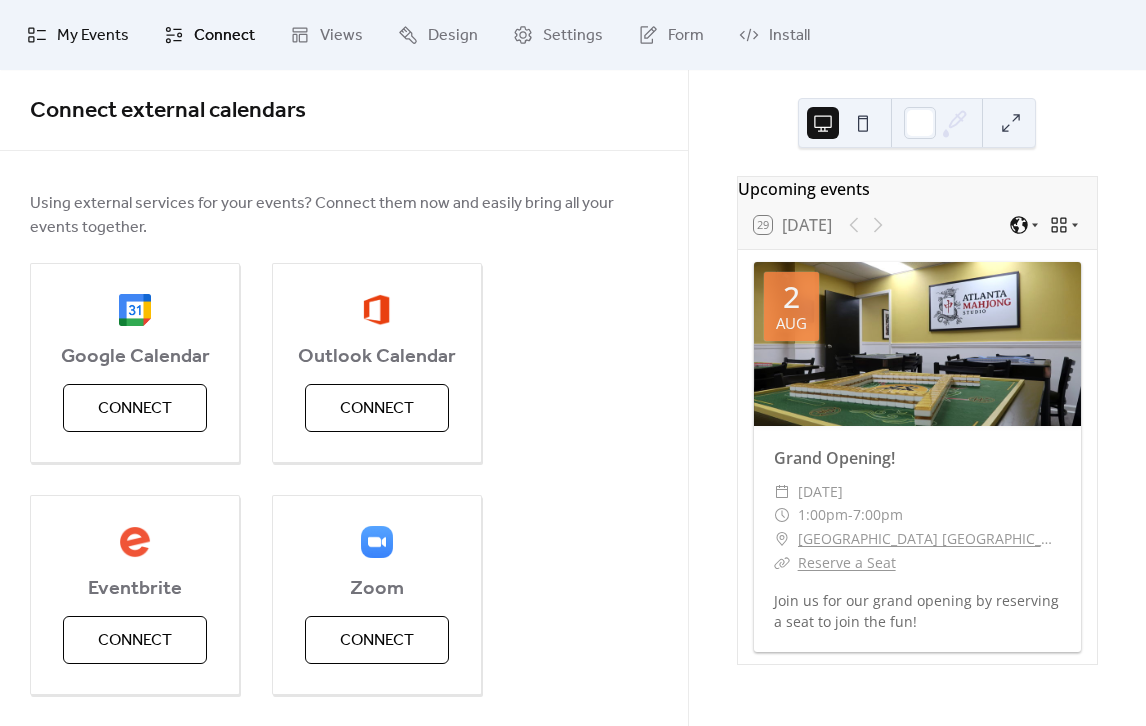 click on "My Events" at bounding box center [93, 36] 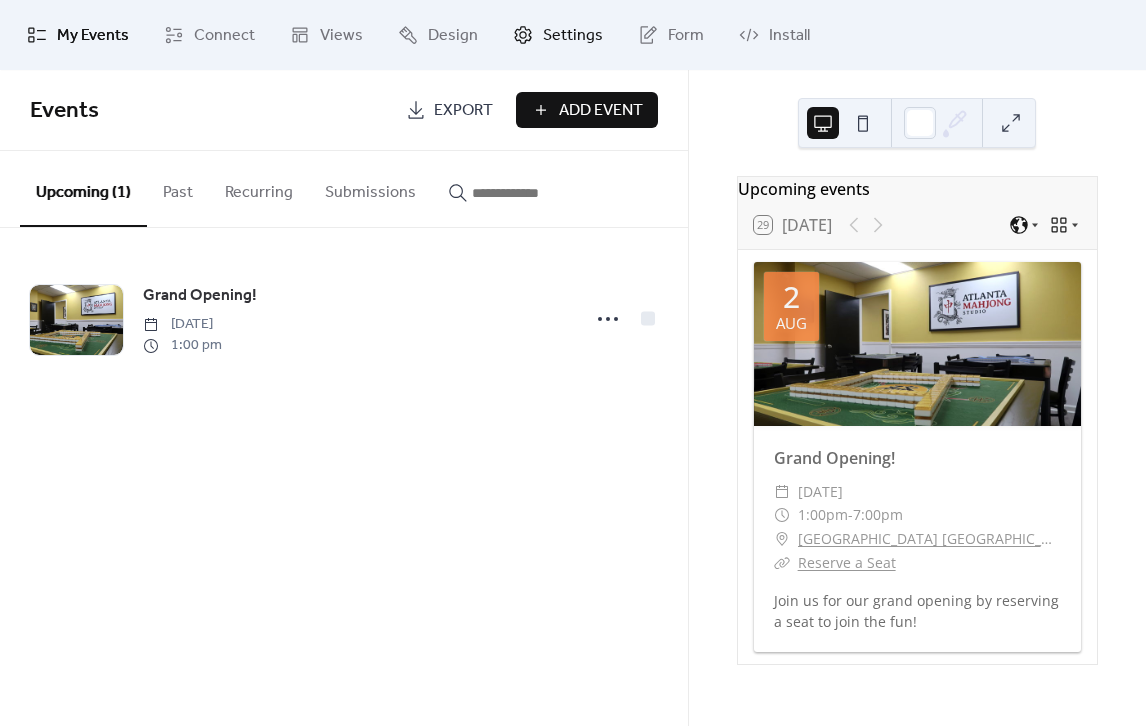 click on "Settings" at bounding box center [573, 36] 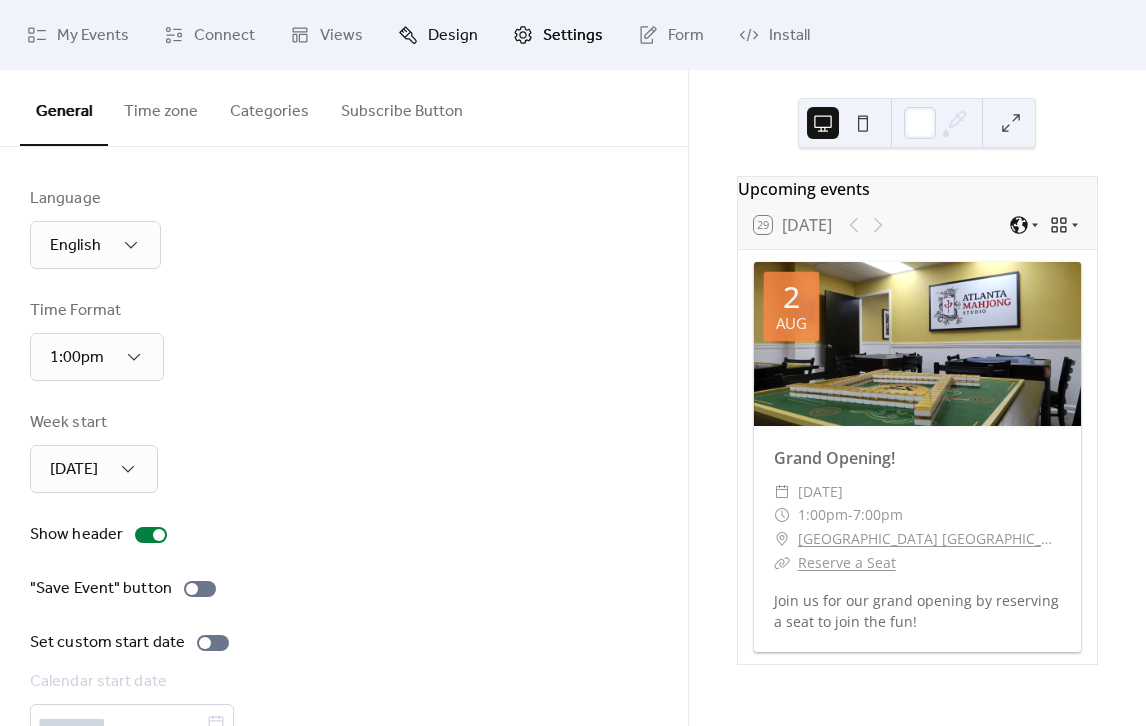 click on "Design" at bounding box center [453, 36] 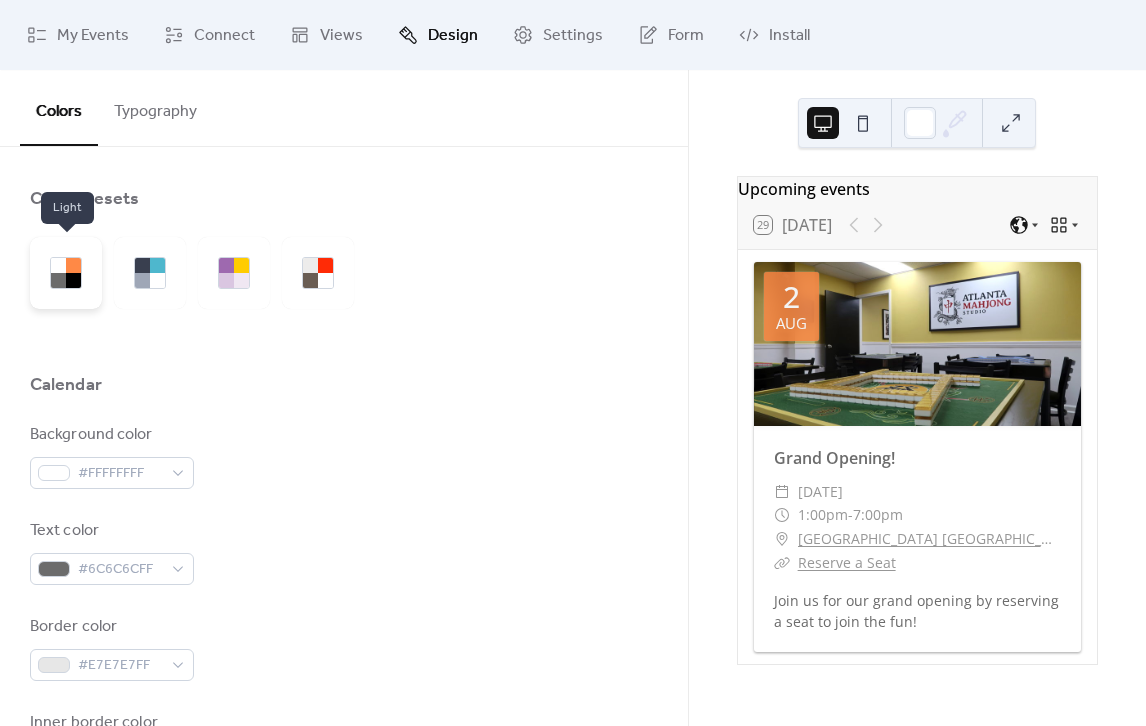 click at bounding box center [66, 273] 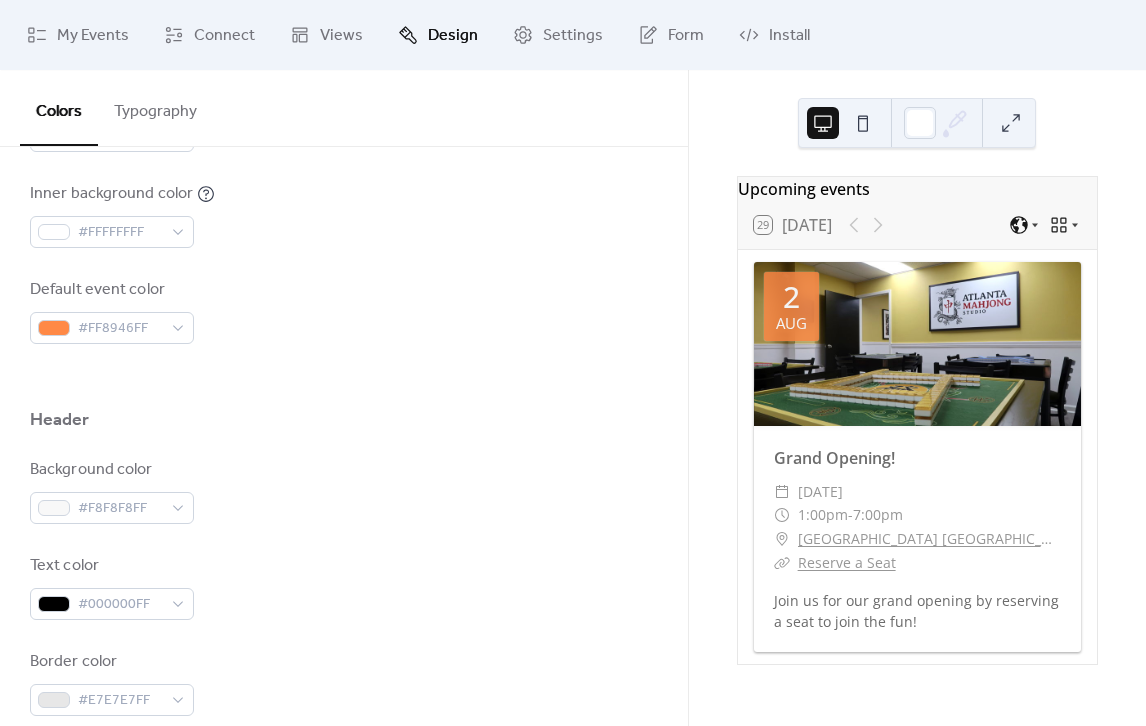 scroll, scrollTop: 600, scrollLeft: 0, axis: vertical 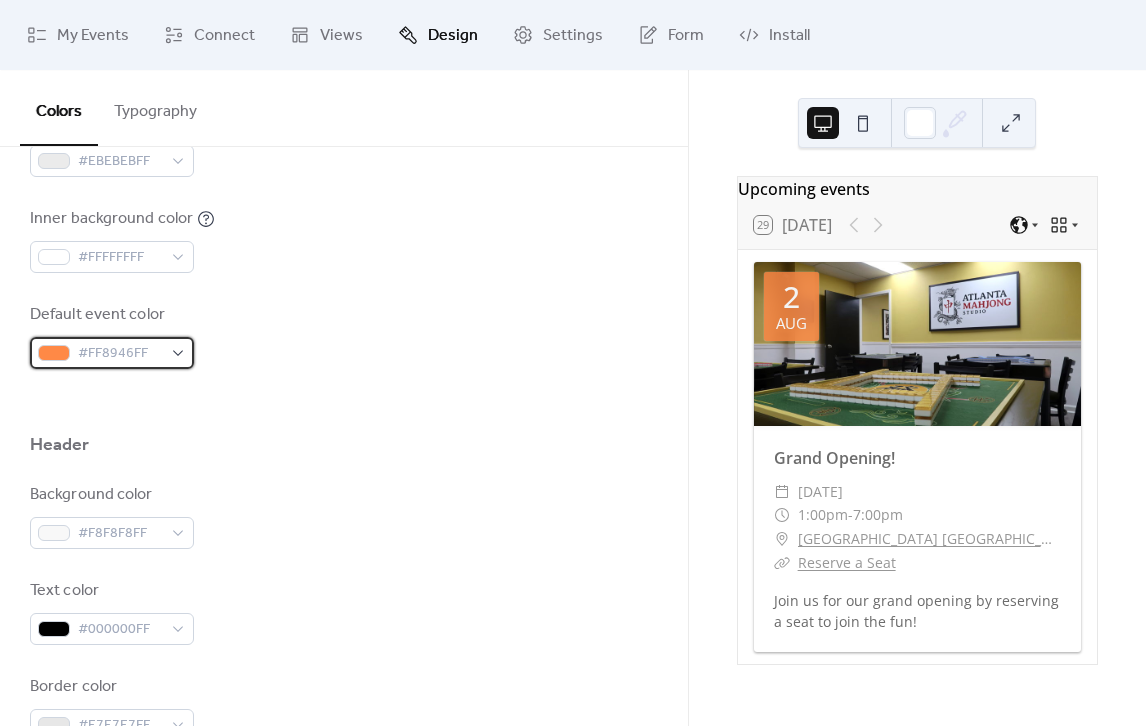 click at bounding box center (54, 353) 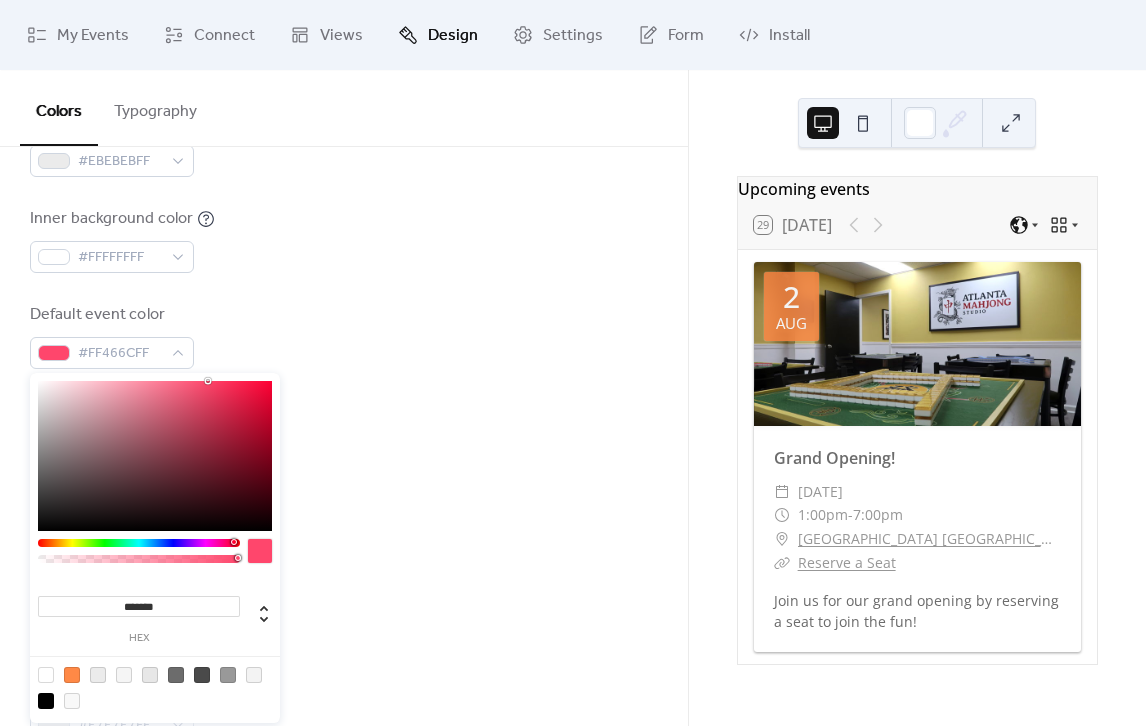 click at bounding box center (139, 543) 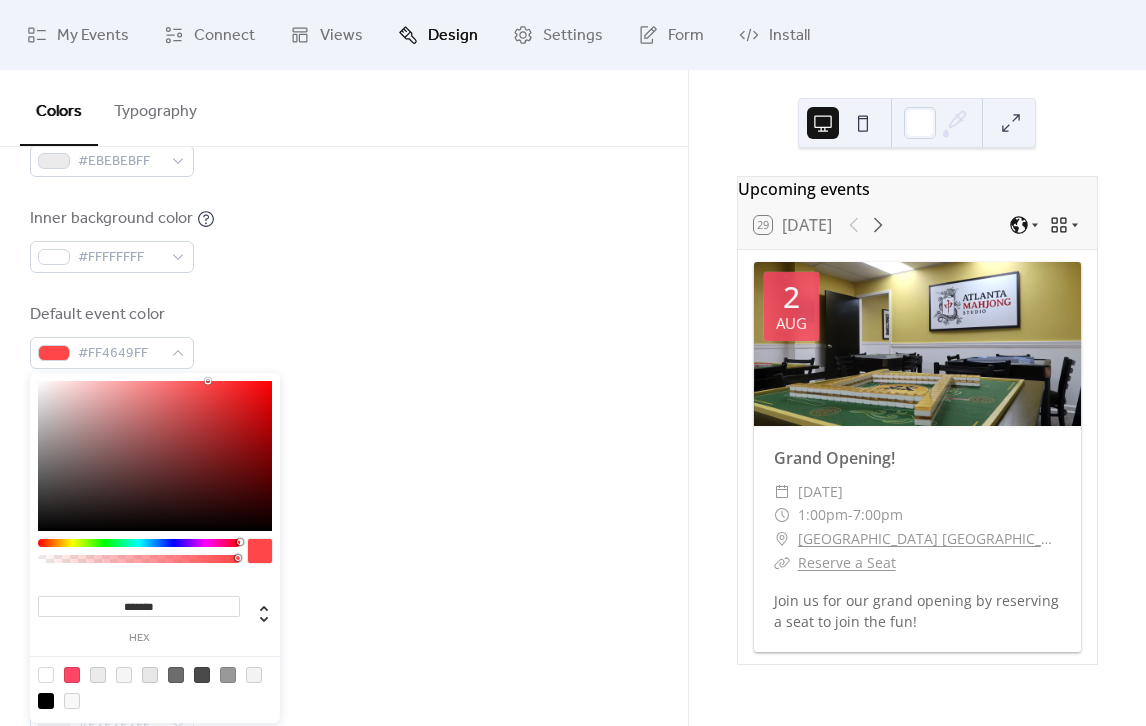 click at bounding box center [242, 542] 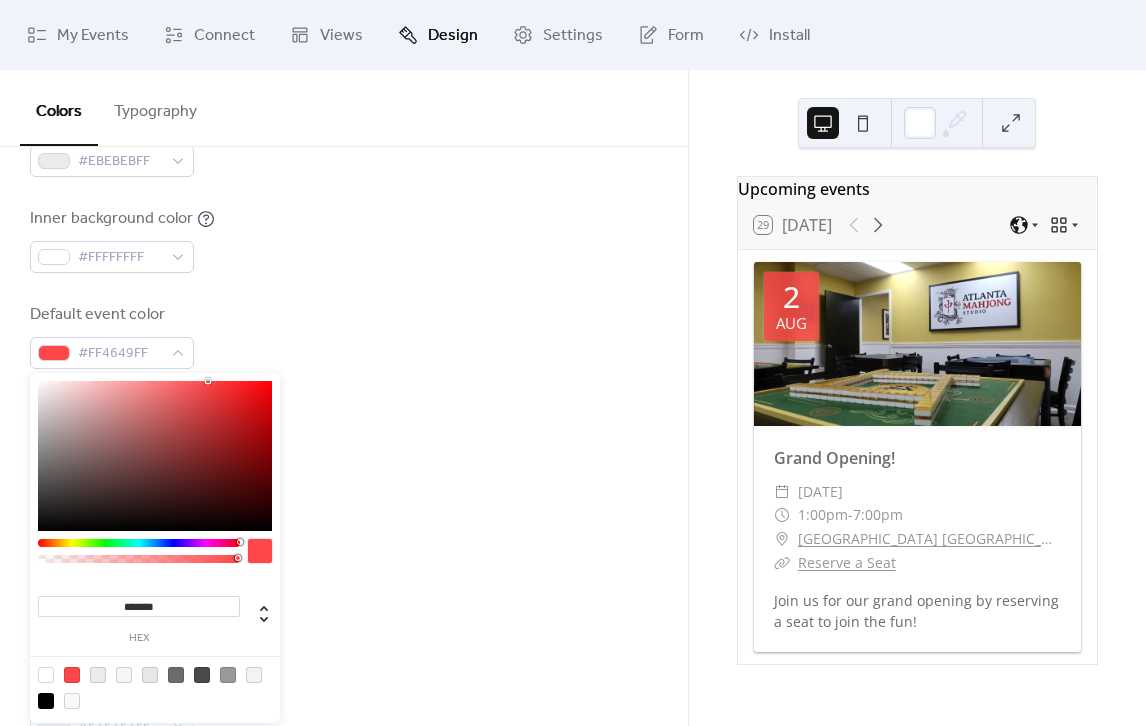 click on "******* hex" at bounding box center [155, 550] 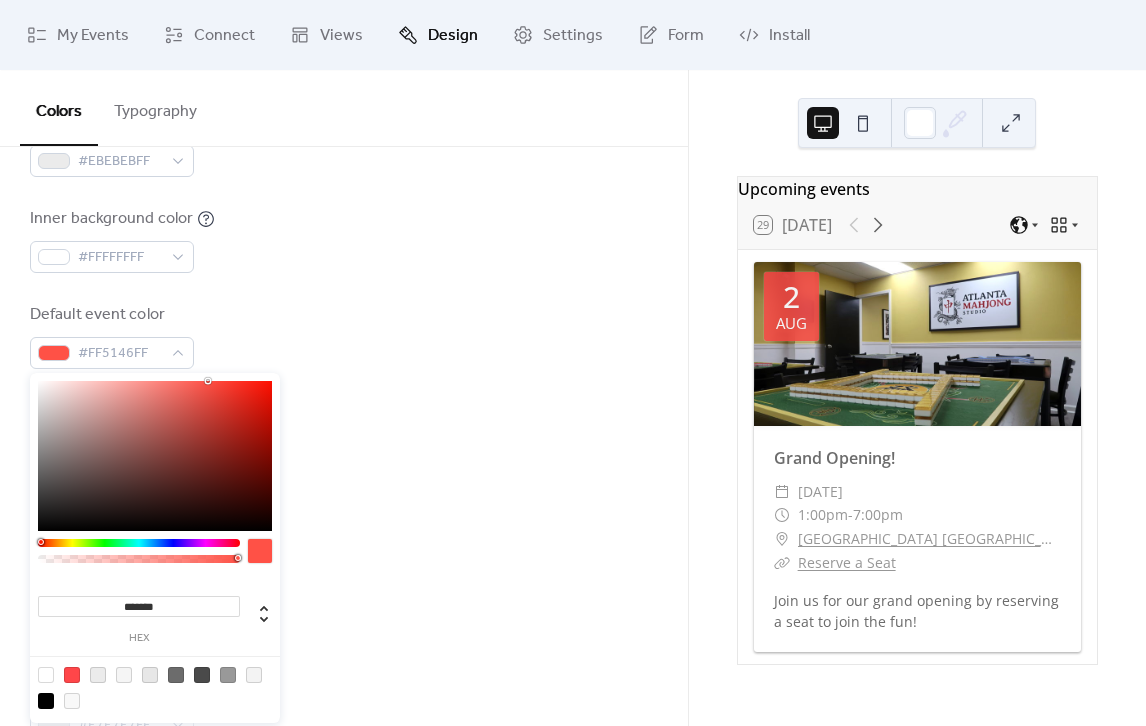 click at bounding box center [139, 543] 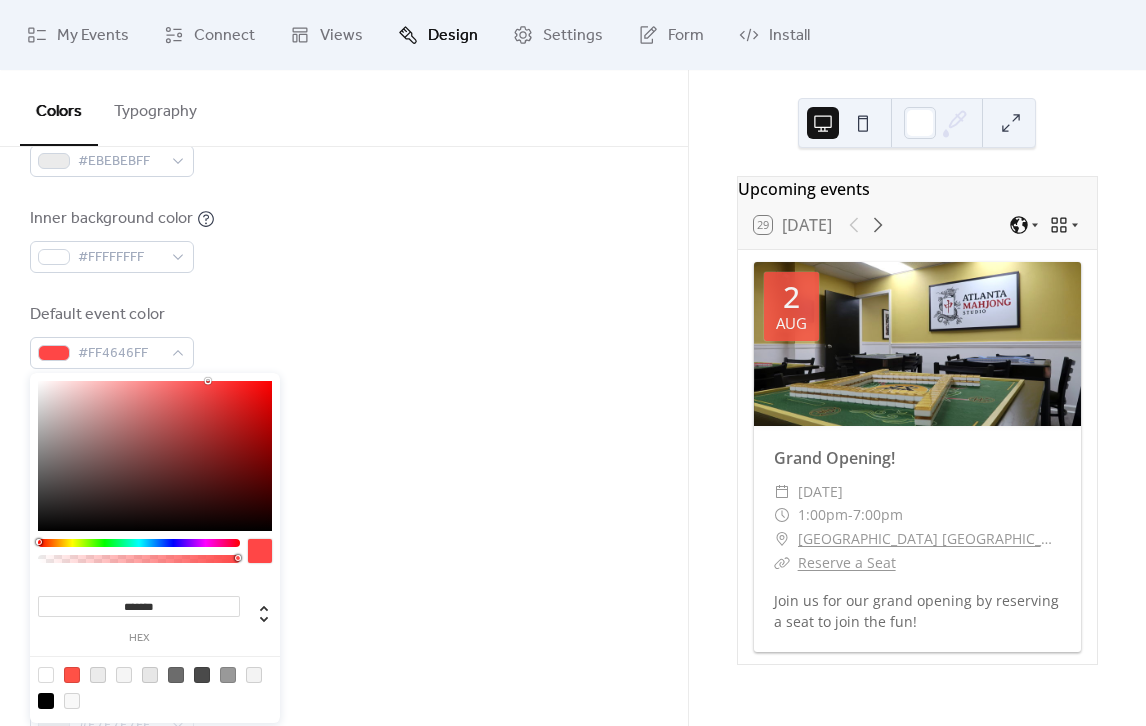 drag, startPoint x: 42, startPoint y: 542, endPoint x: 16, endPoint y: 544, distance: 26.076809 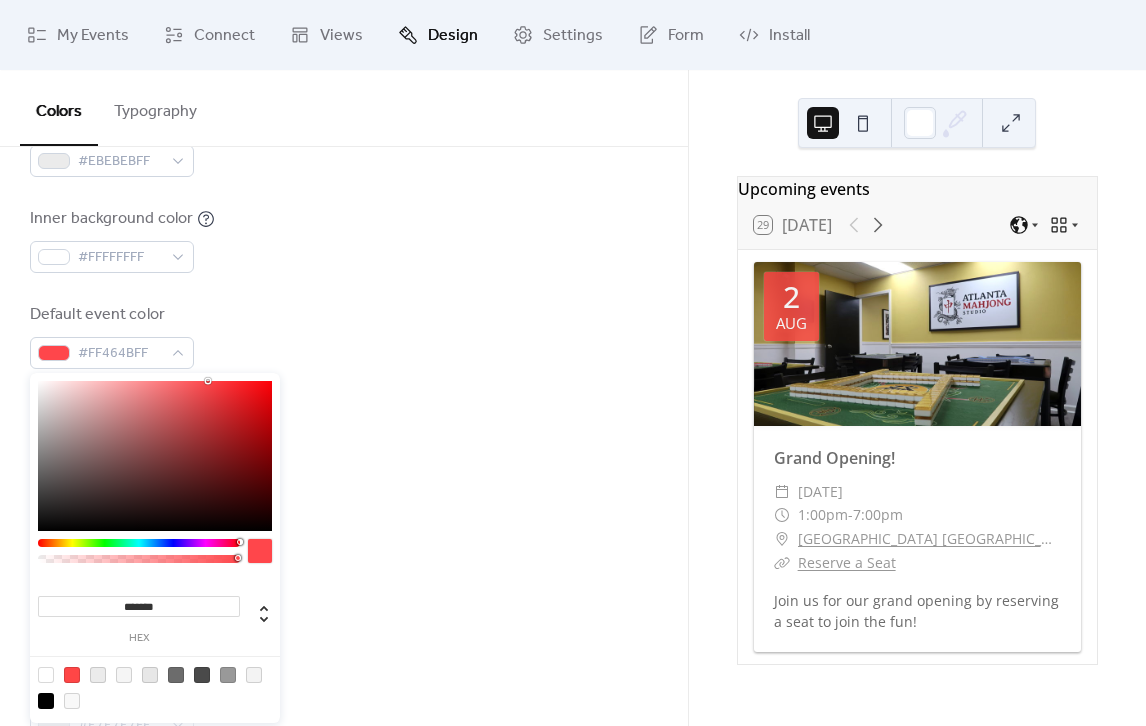 type on "*******" 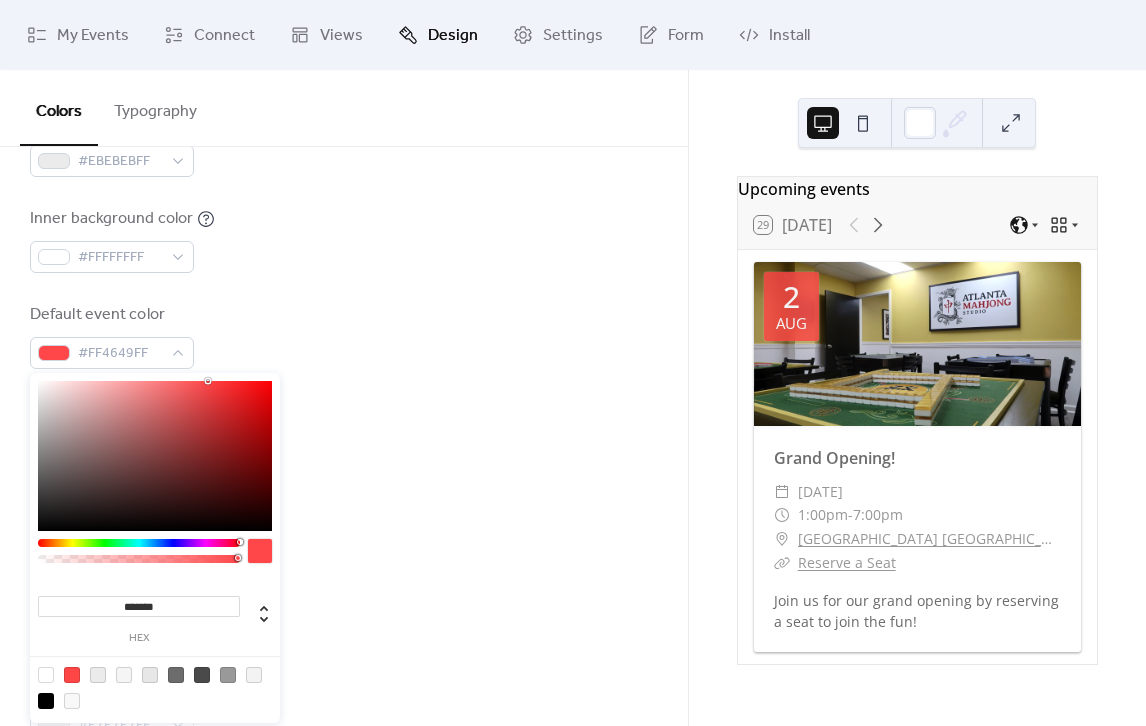 drag, startPoint x: 218, startPoint y: 540, endPoint x: 258, endPoint y: 547, distance: 40.60788 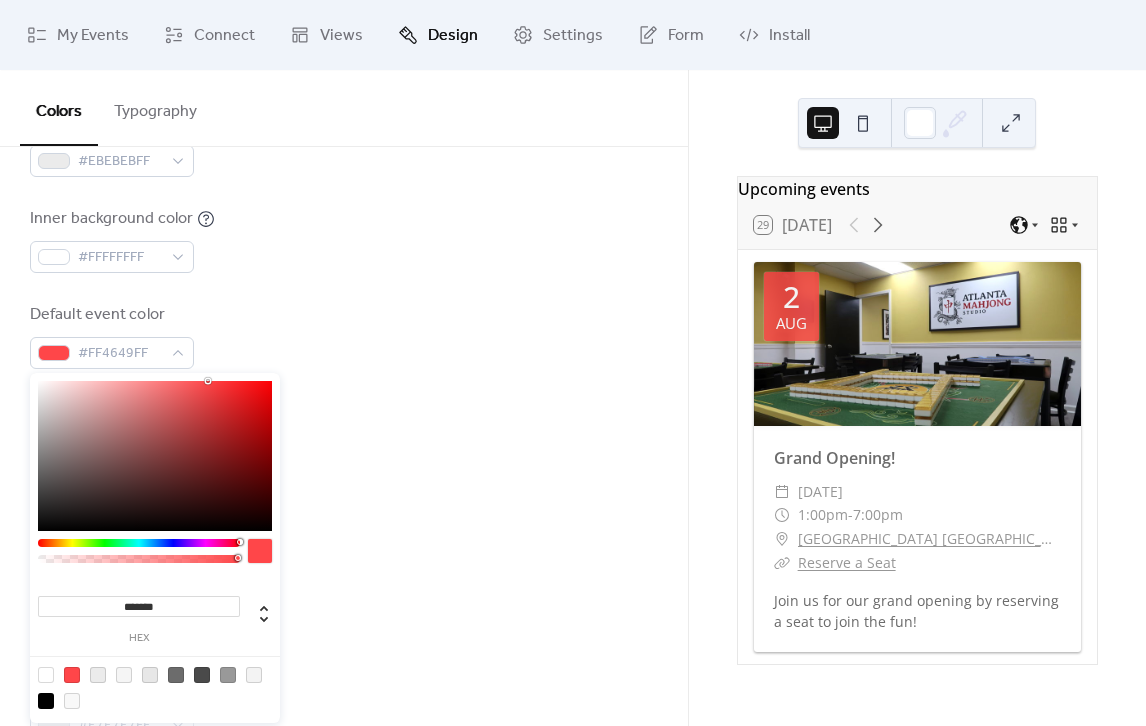 click on "Header" at bounding box center (344, 450) 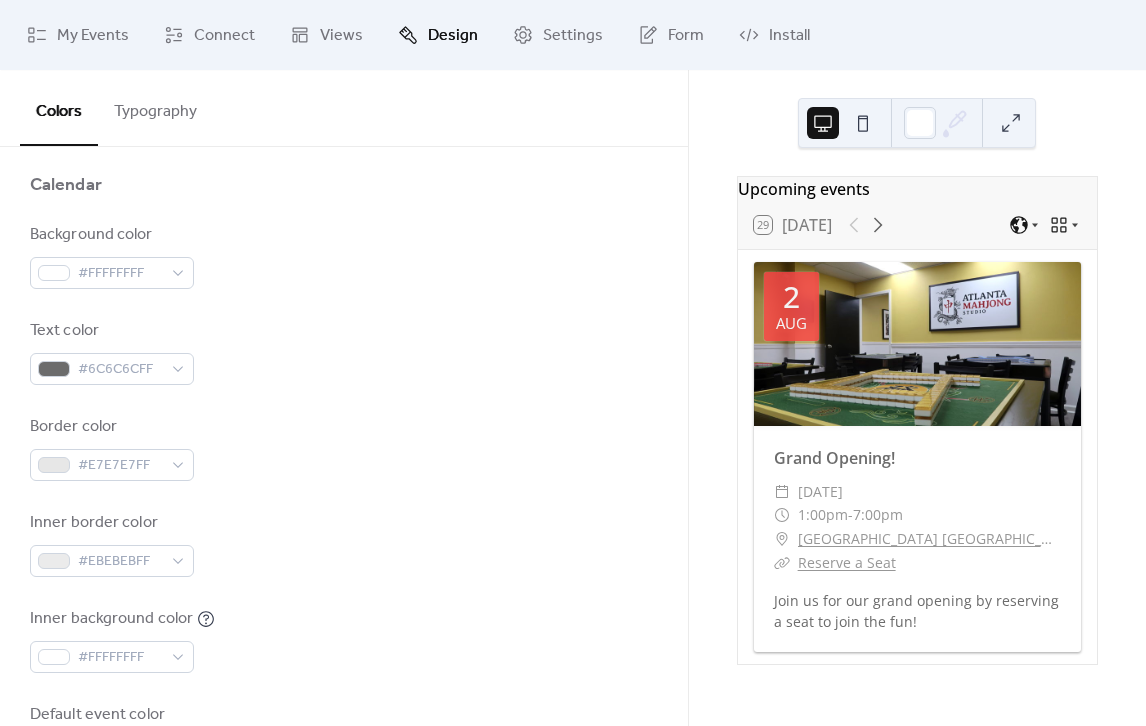 scroll, scrollTop: 0, scrollLeft: 0, axis: both 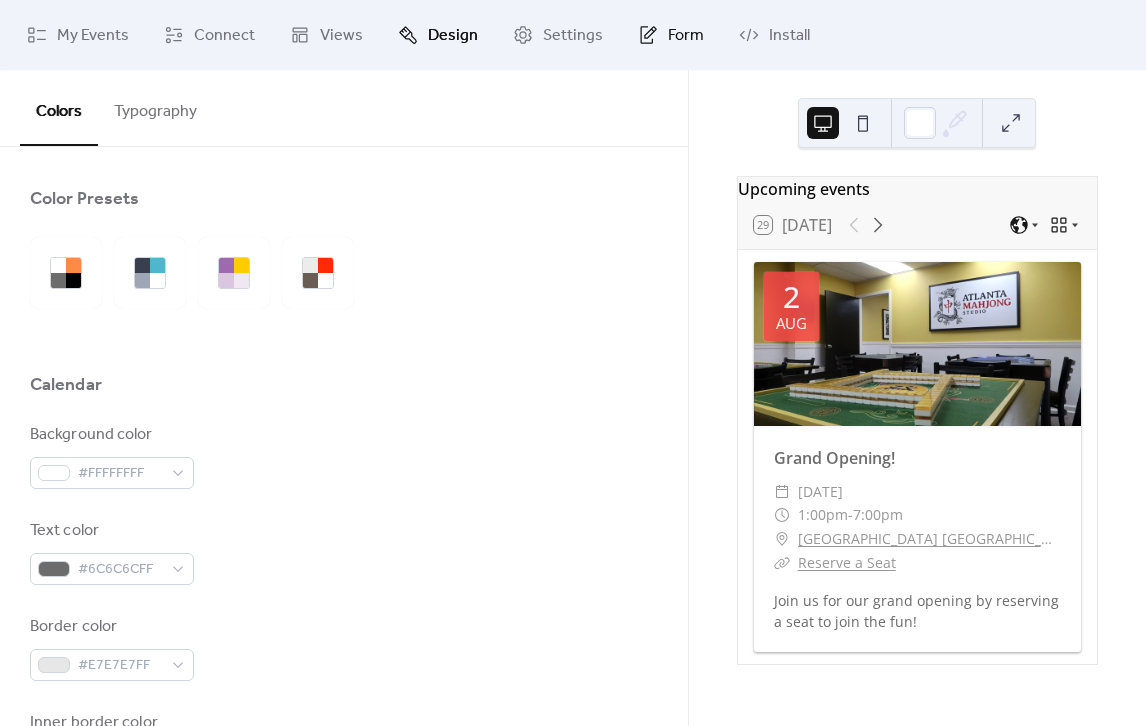 click on "Form" at bounding box center [686, 36] 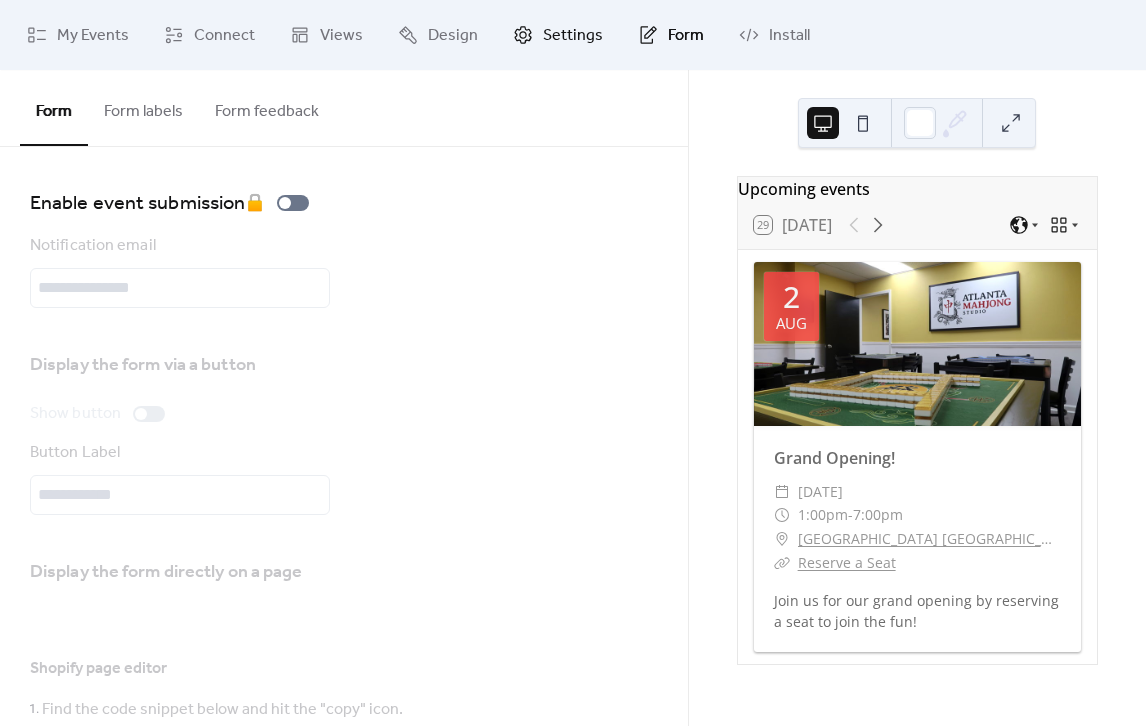 click on "Settings" at bounding box center (573, 36) 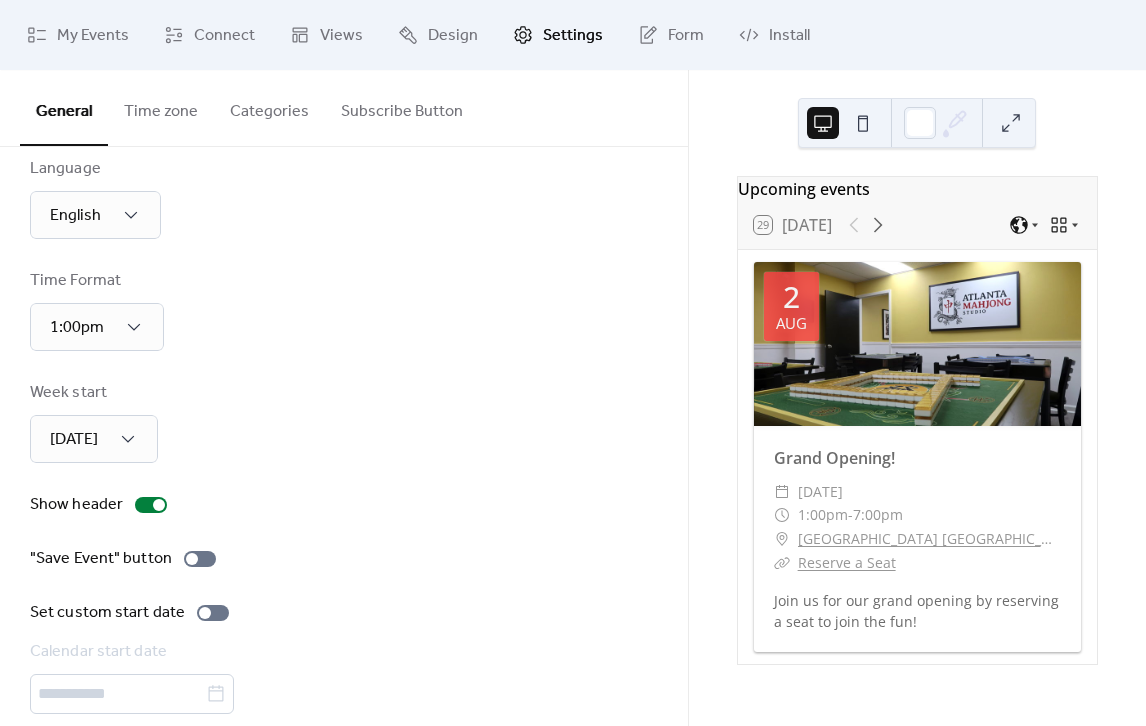 scroll, scrollTop: 58, scrollLeft: 0, axis: vertical 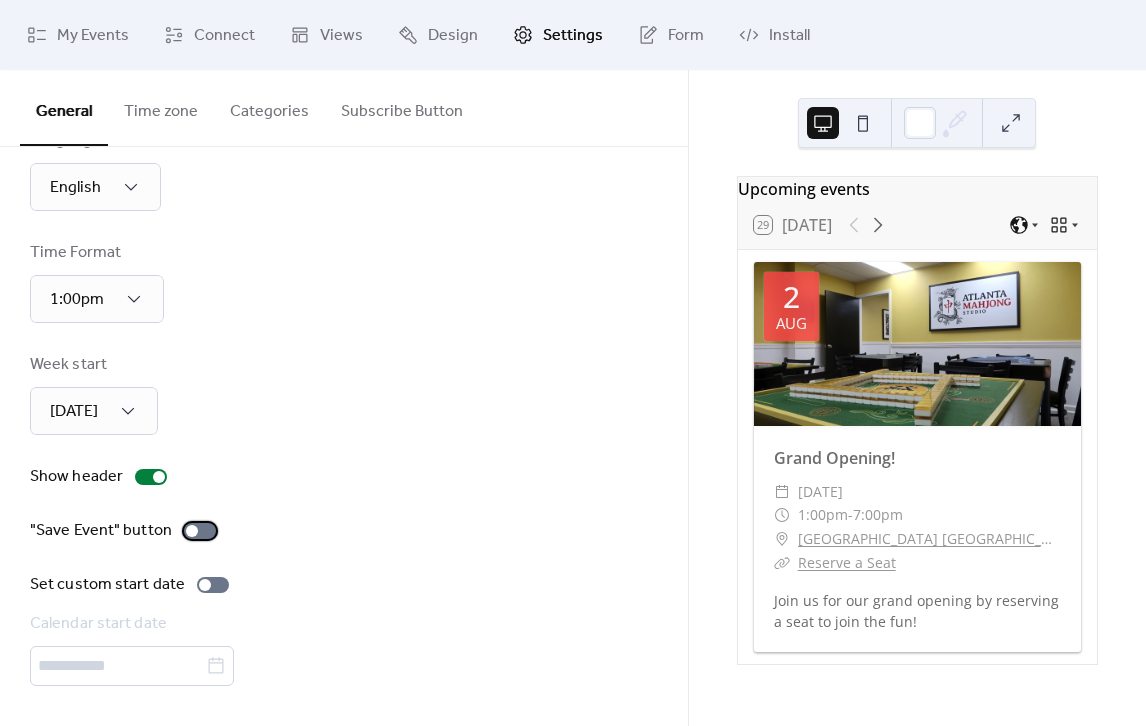 click at bounding box center (200, 531) 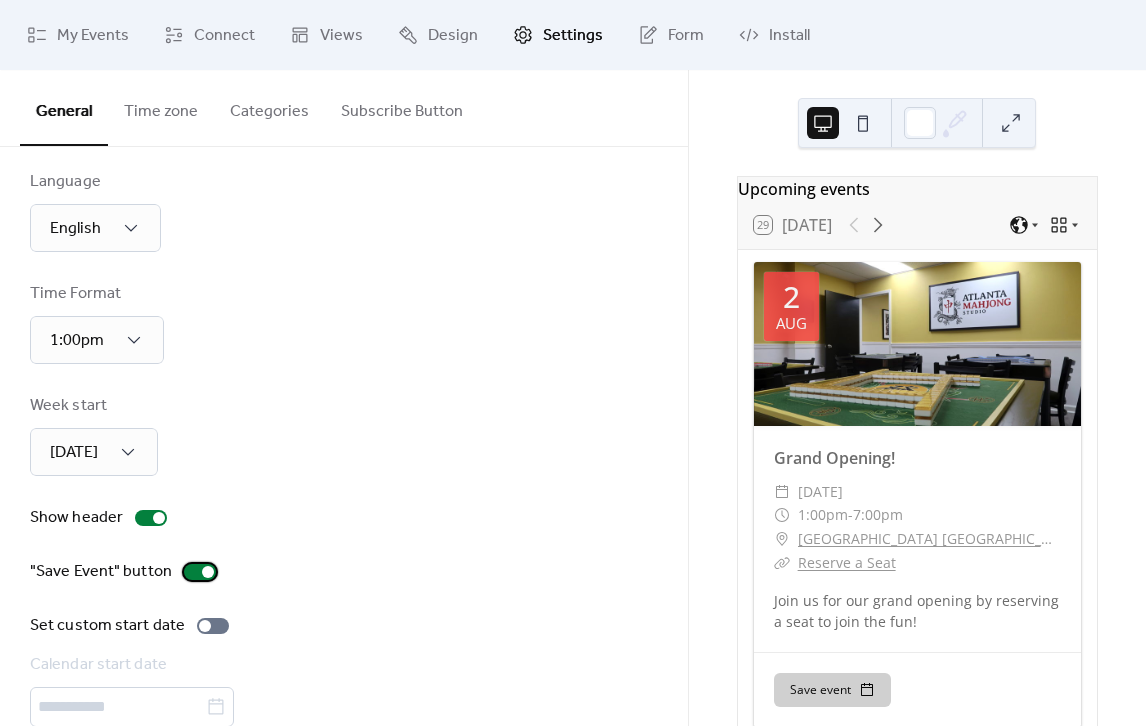 scroll, scrollTop: 0, scrollLeft: 0, axis: both 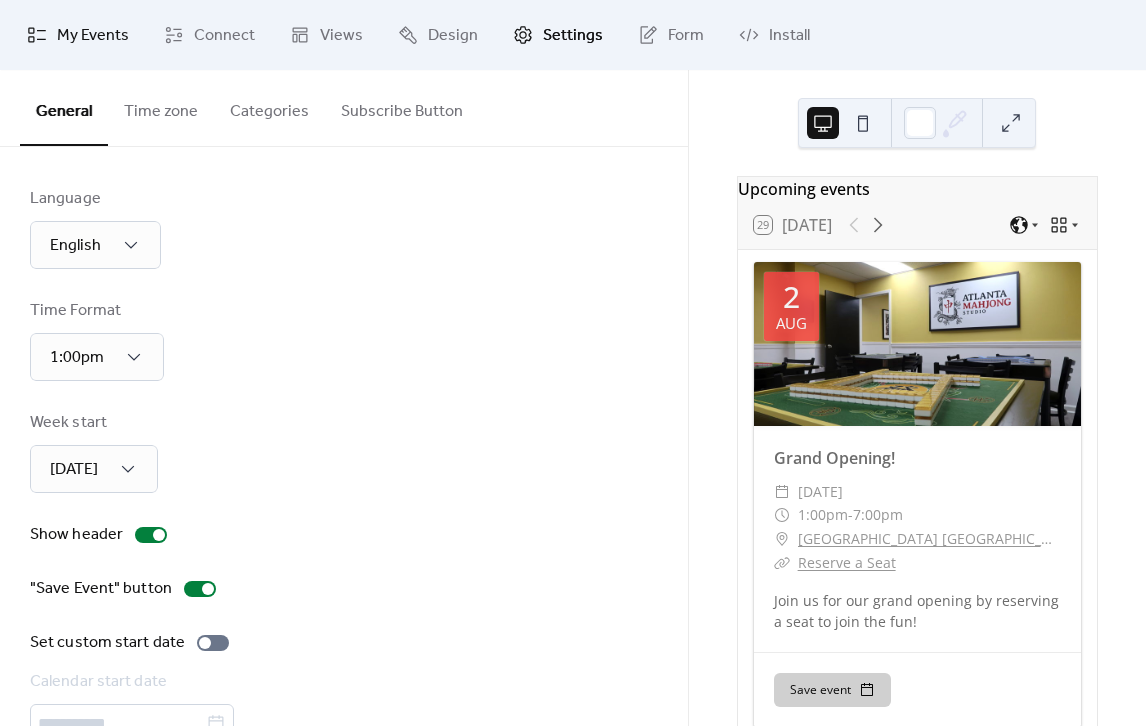 click on "My Events" at bounding box center (93, 36) 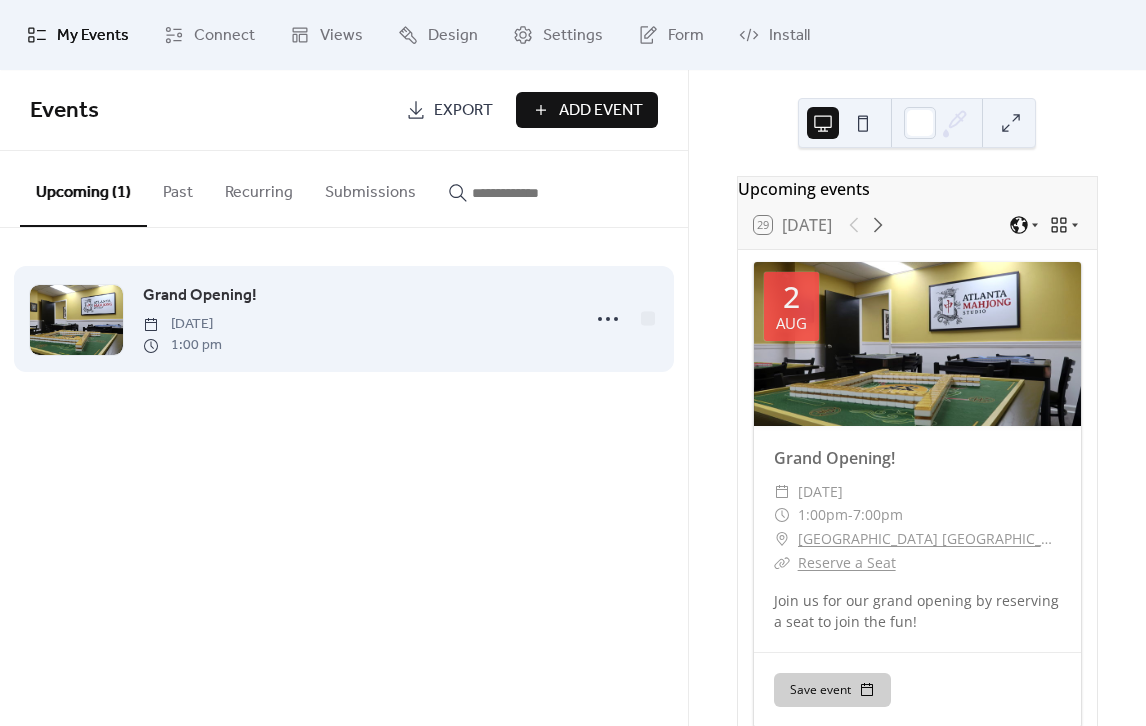 click on "Grand Opening!" at bounding box center [200, 296] 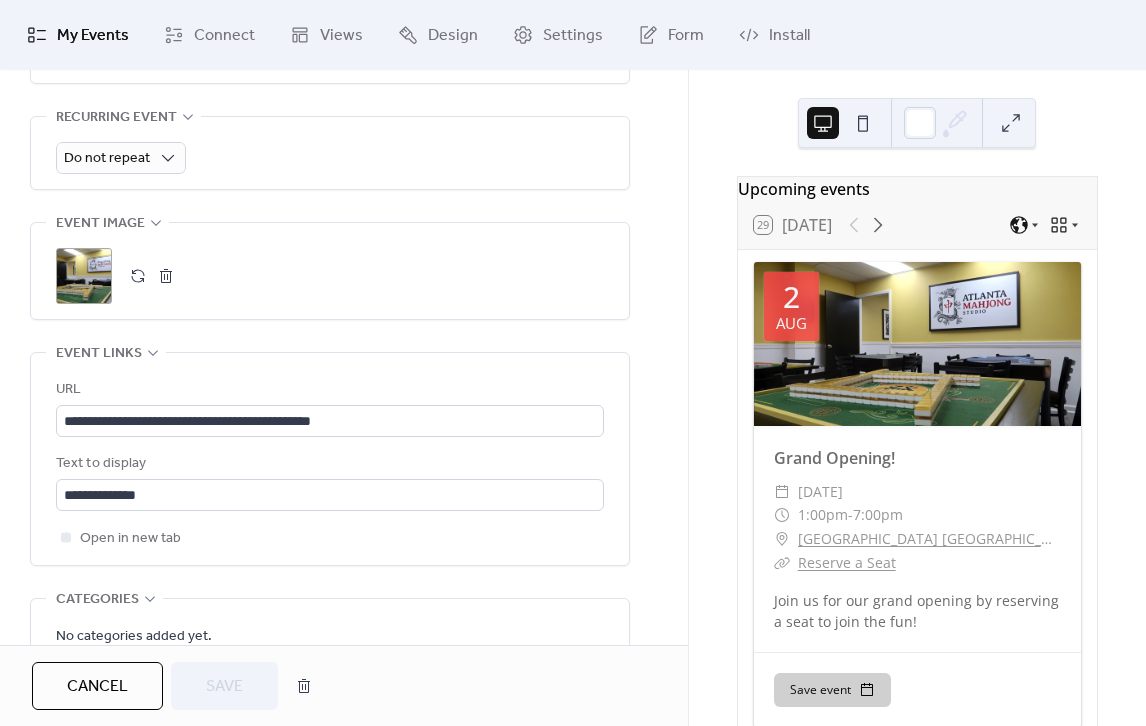 scroll, scrollTop: 933, scrollLeft: 0, axis: vertical 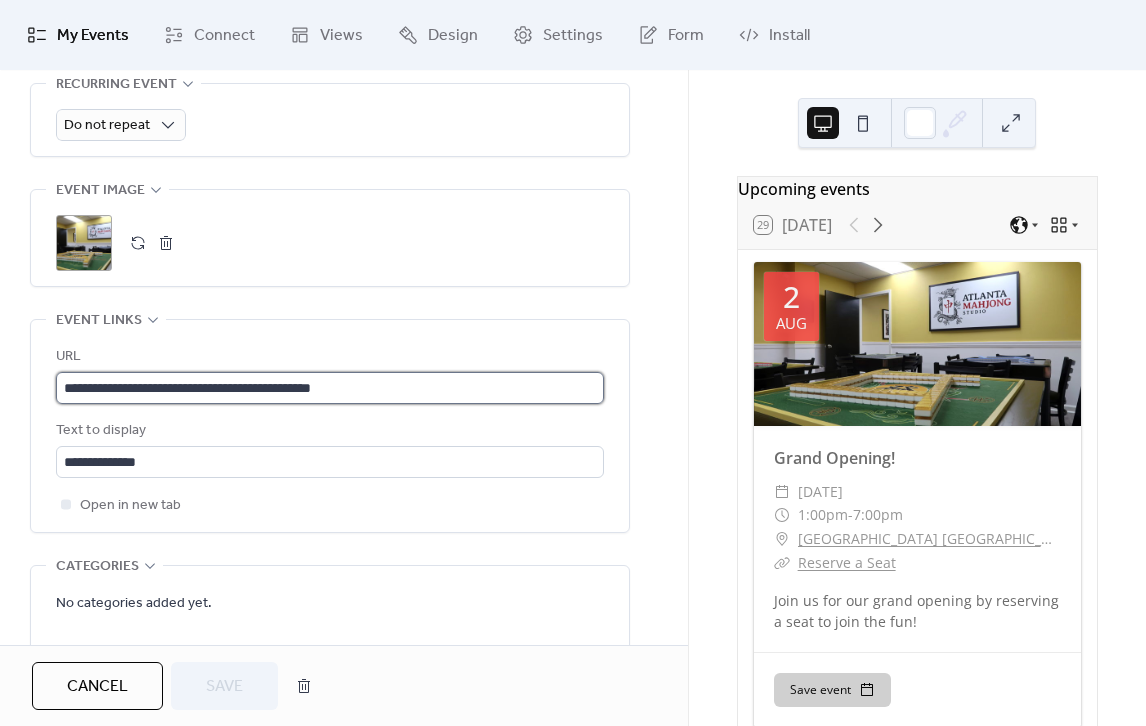 click on "**********" at bounding box center (330, 388) 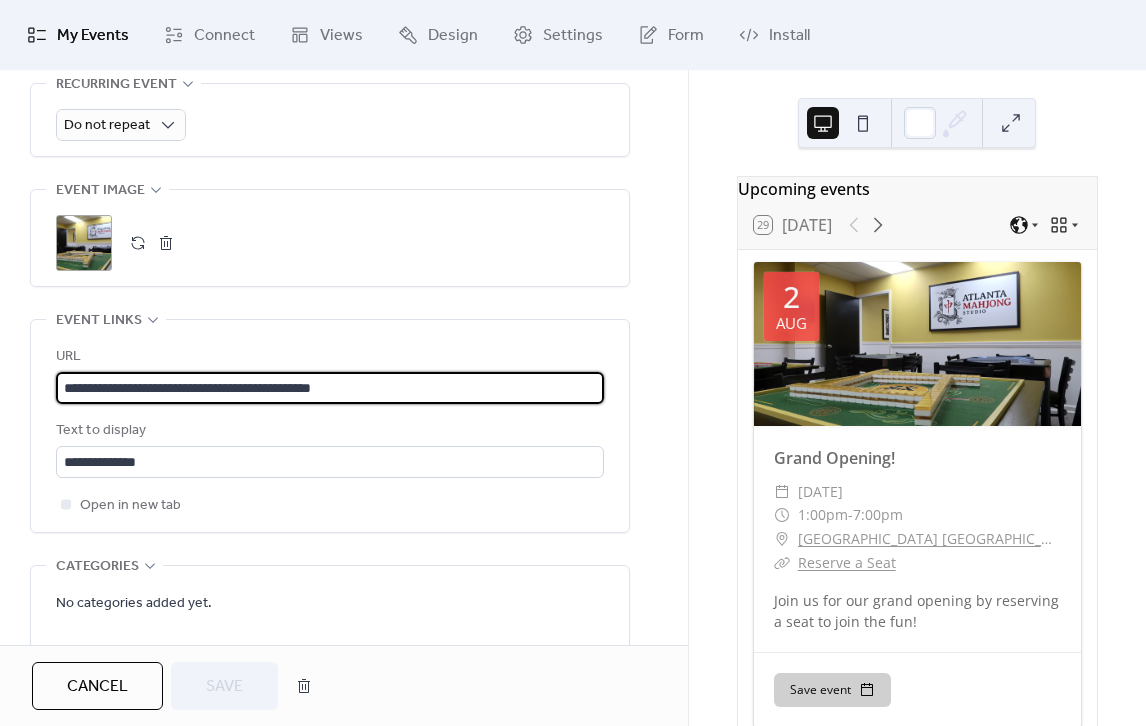 scroll, scrollTop: 1, scrollLeft: 0, axis: vertical 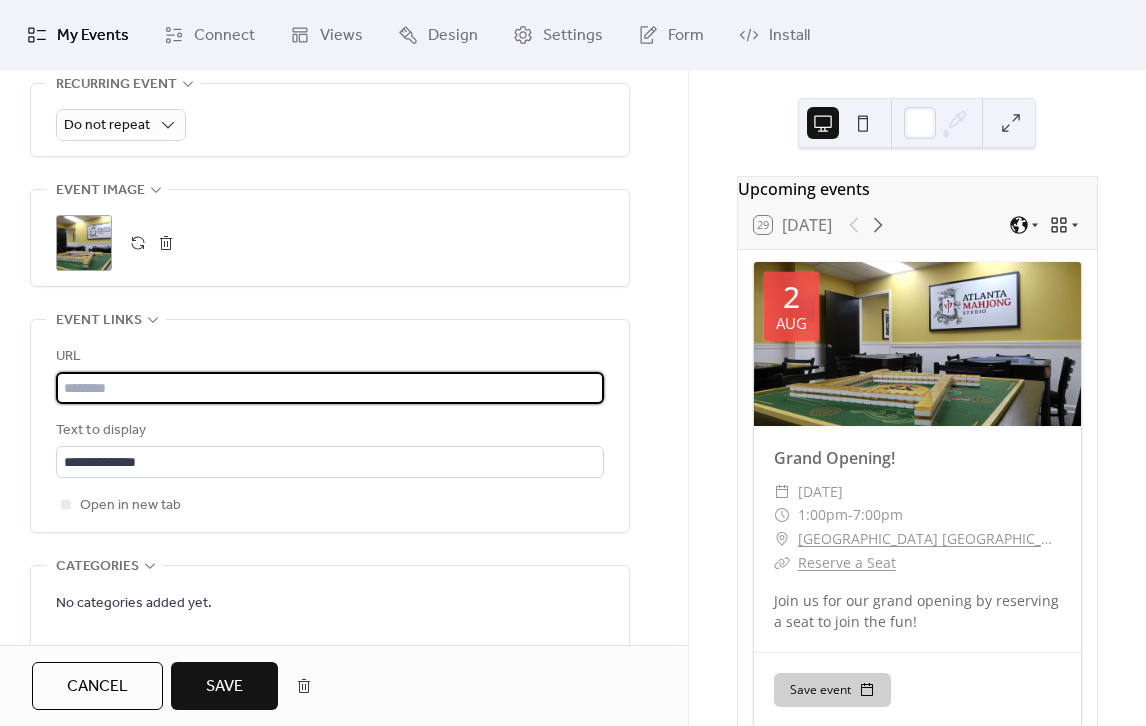 type 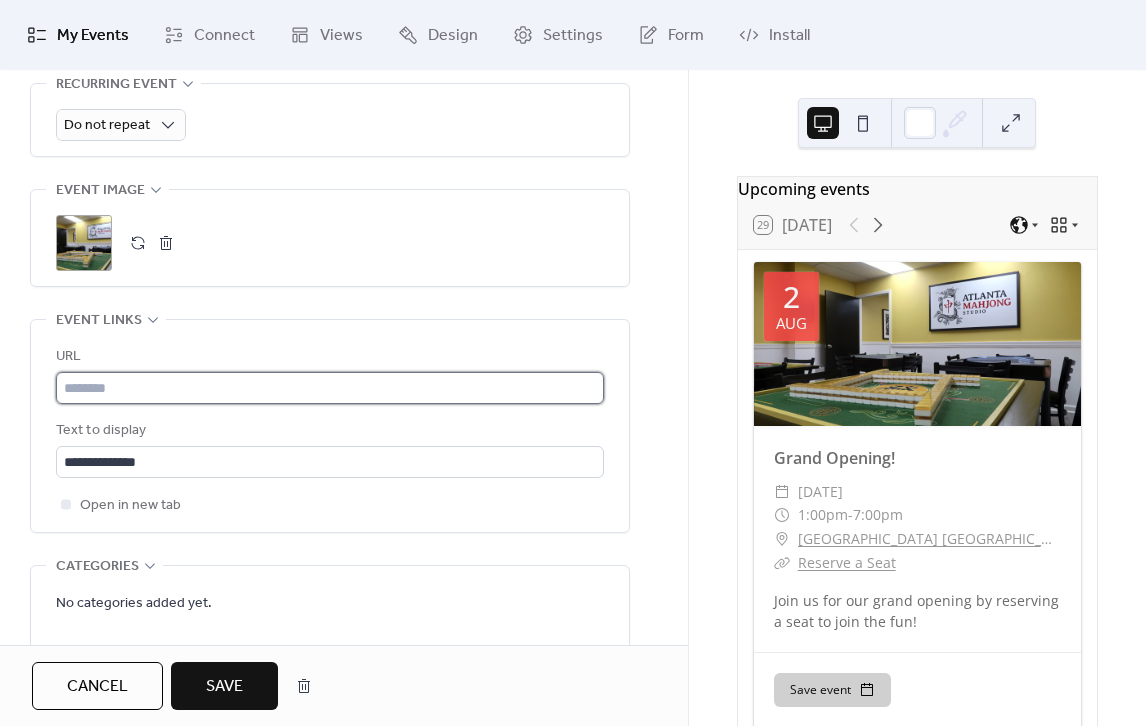 click at bounding box center (330, 388) 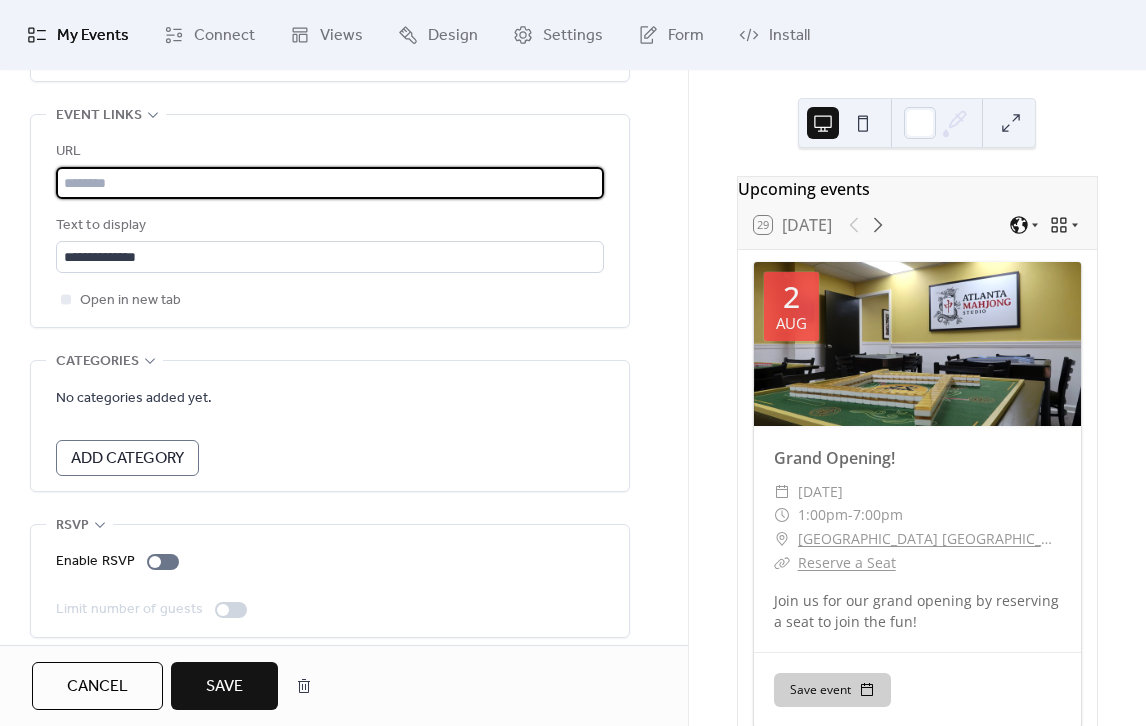 scroll, scrollTop: 1150, scrollLeft: 0, axis: vertical 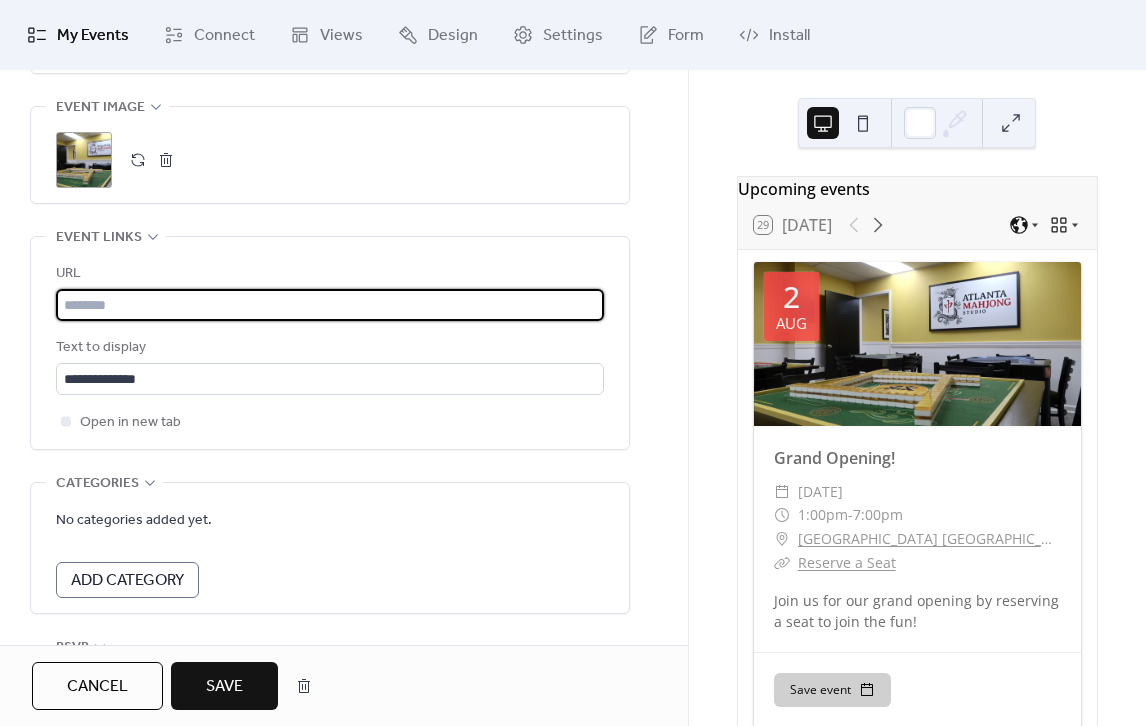 click 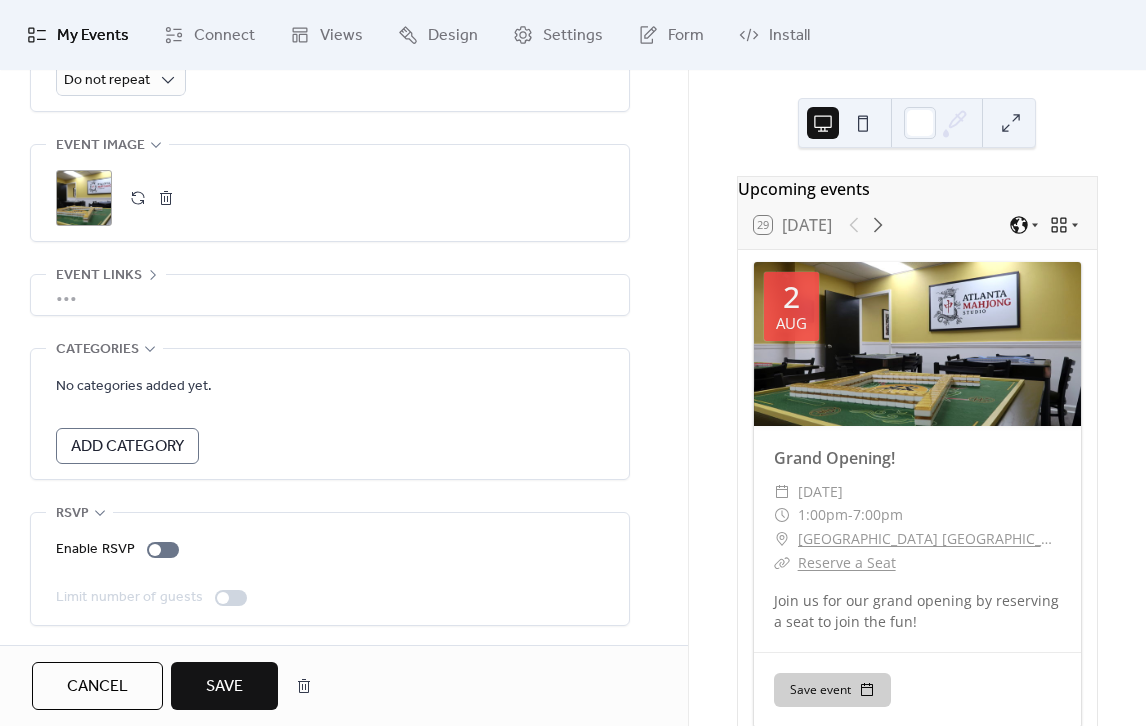 click 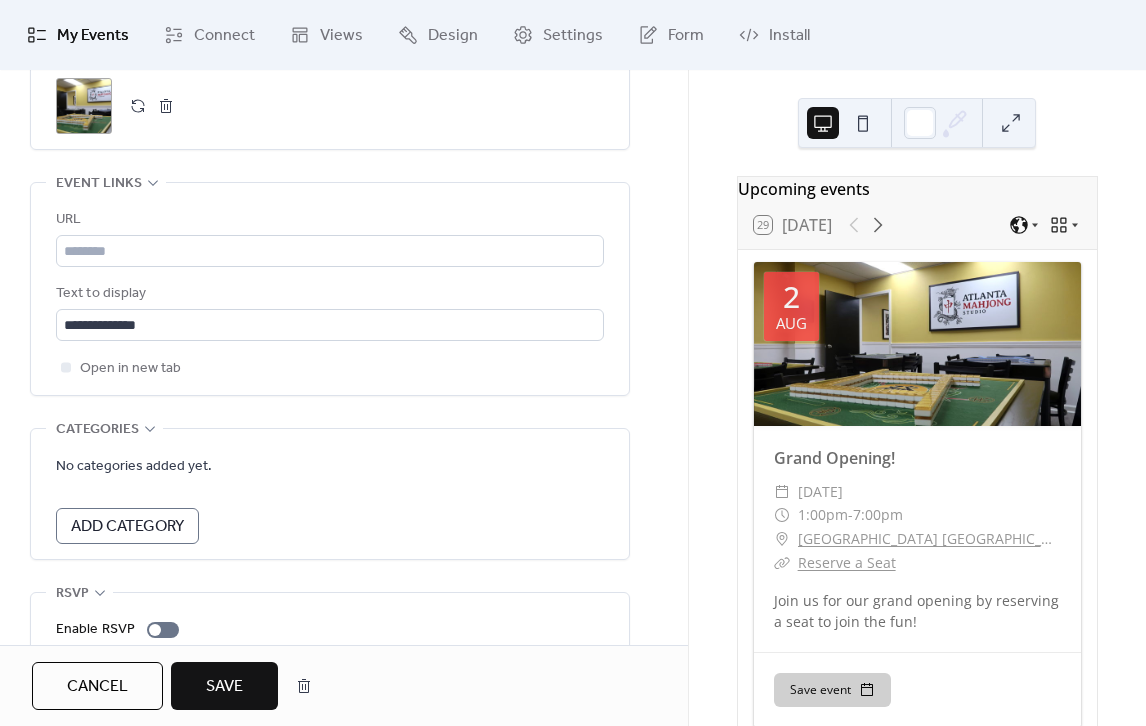 scroll, scrollTop: 1150, scrollLeft: 0, axis: vertical 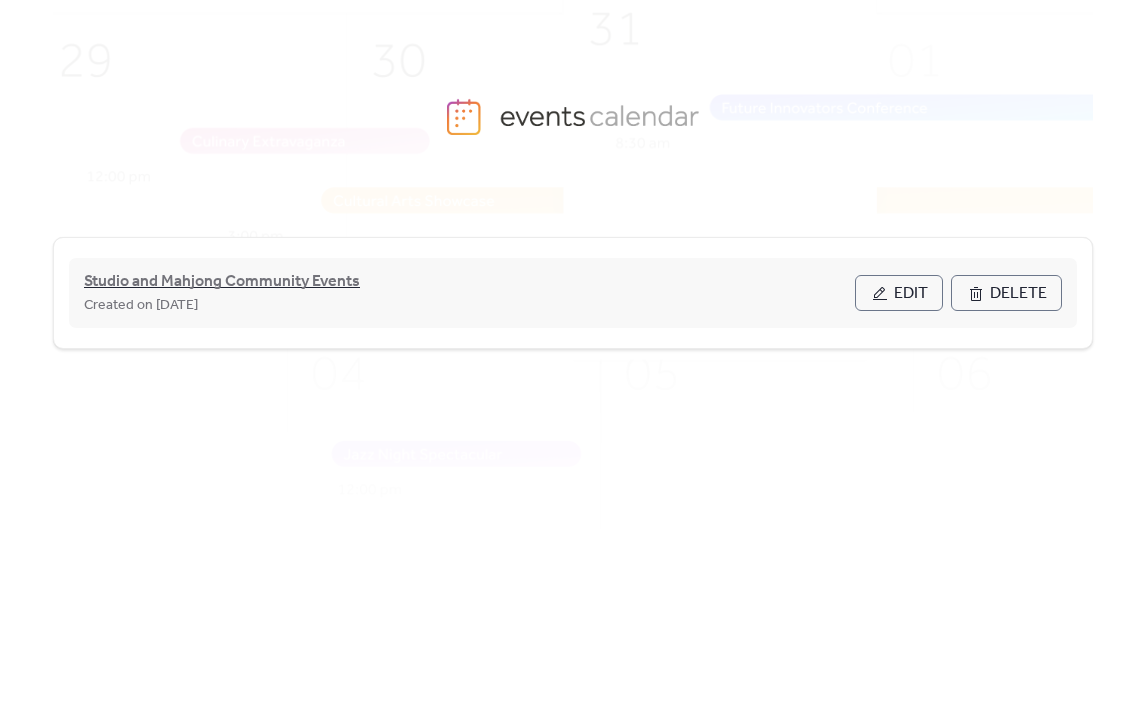click on "Studio and Mahjong Community Events" at bounding box center (222, 282) 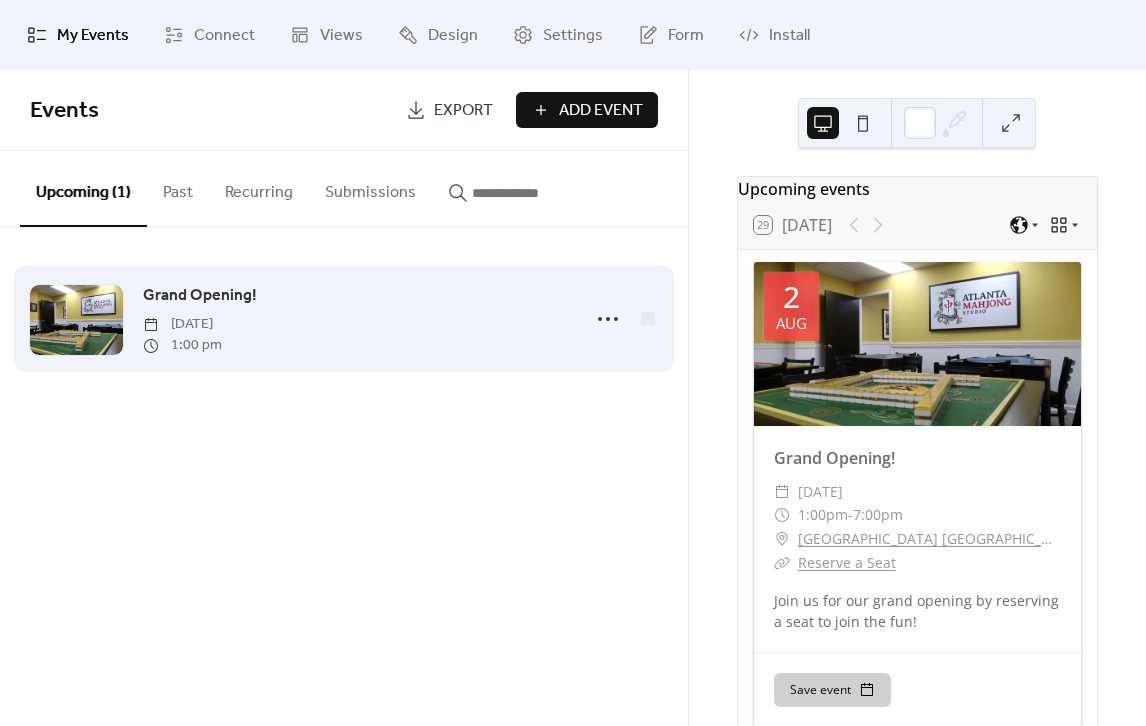 click on "Grand Opening!" at bounding box center [200, 296] 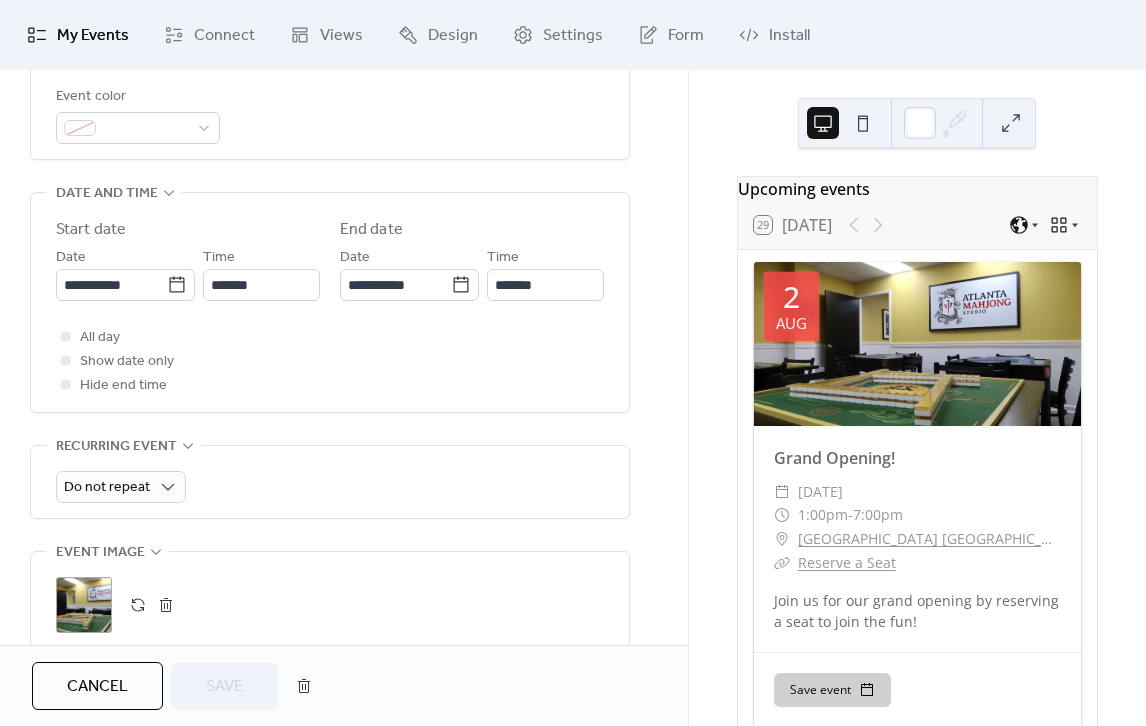 scroll, scrollTop: 800, scrollLeft: 0, axis: vertical 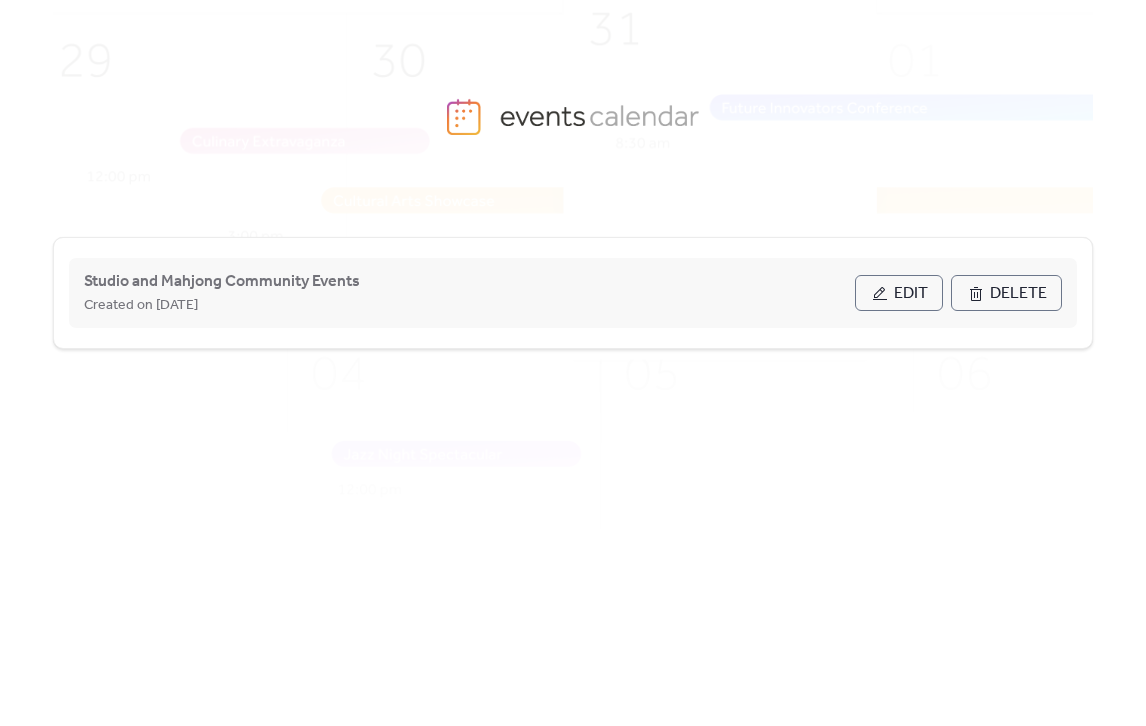 click on "Edit" at bounding box center [911, 294] 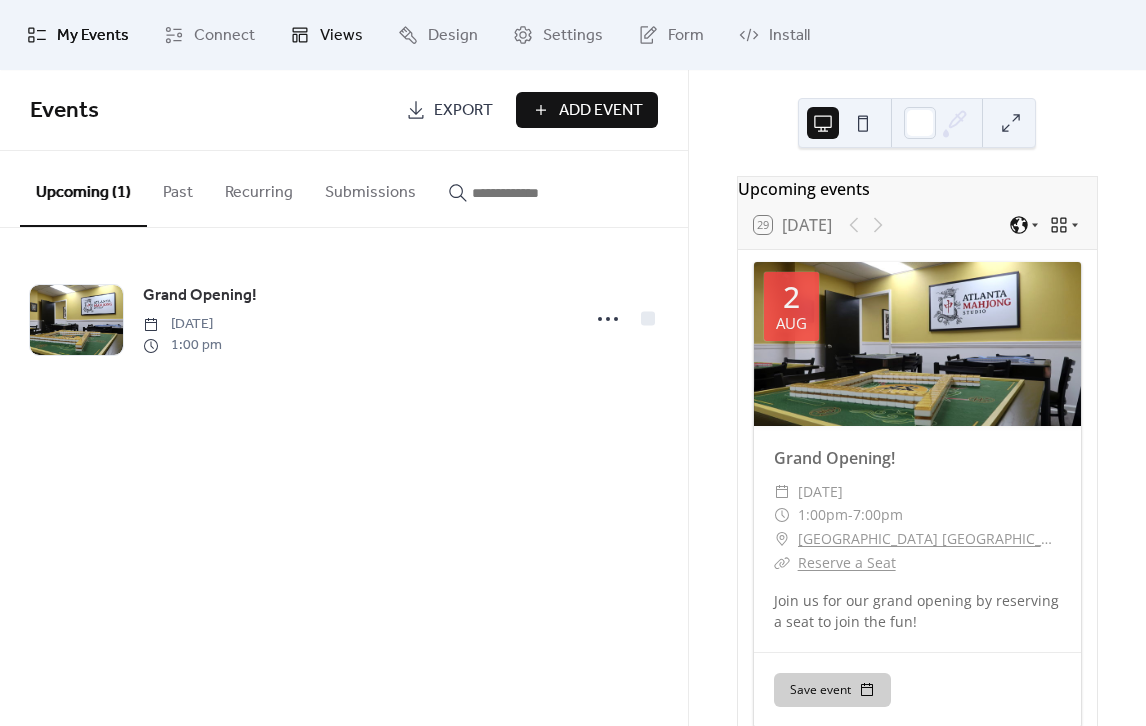 click on "Views" at bounding box center [341, 36] 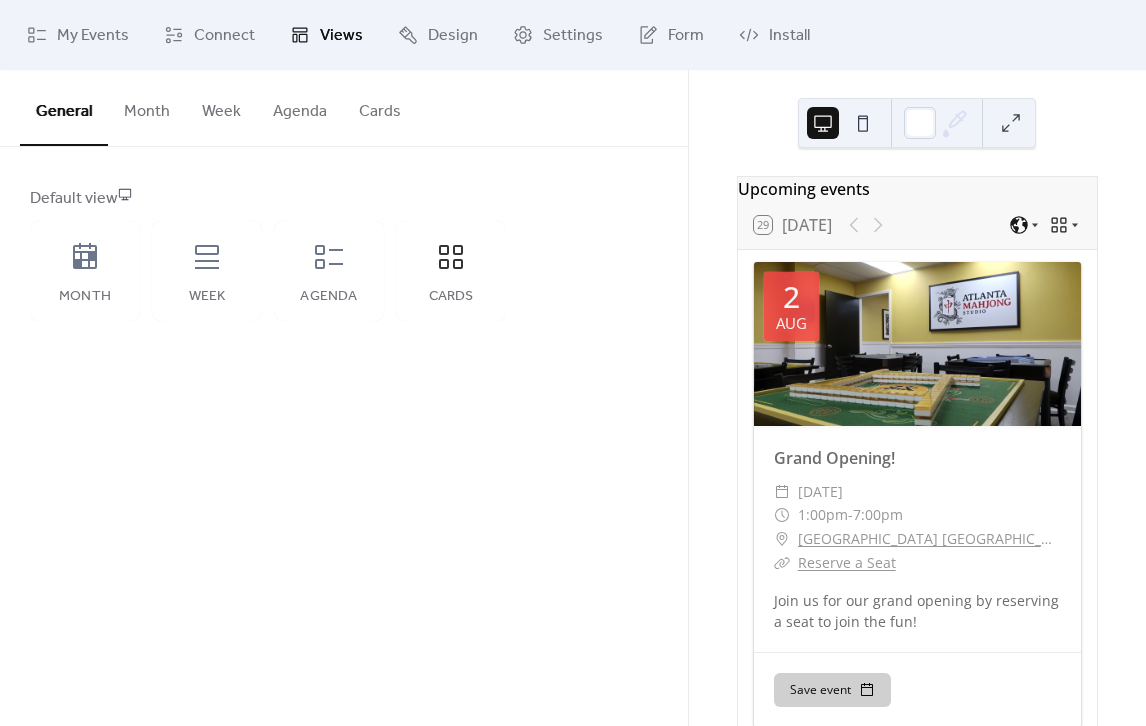 click on "Cards" at bounding box center (380, 107) 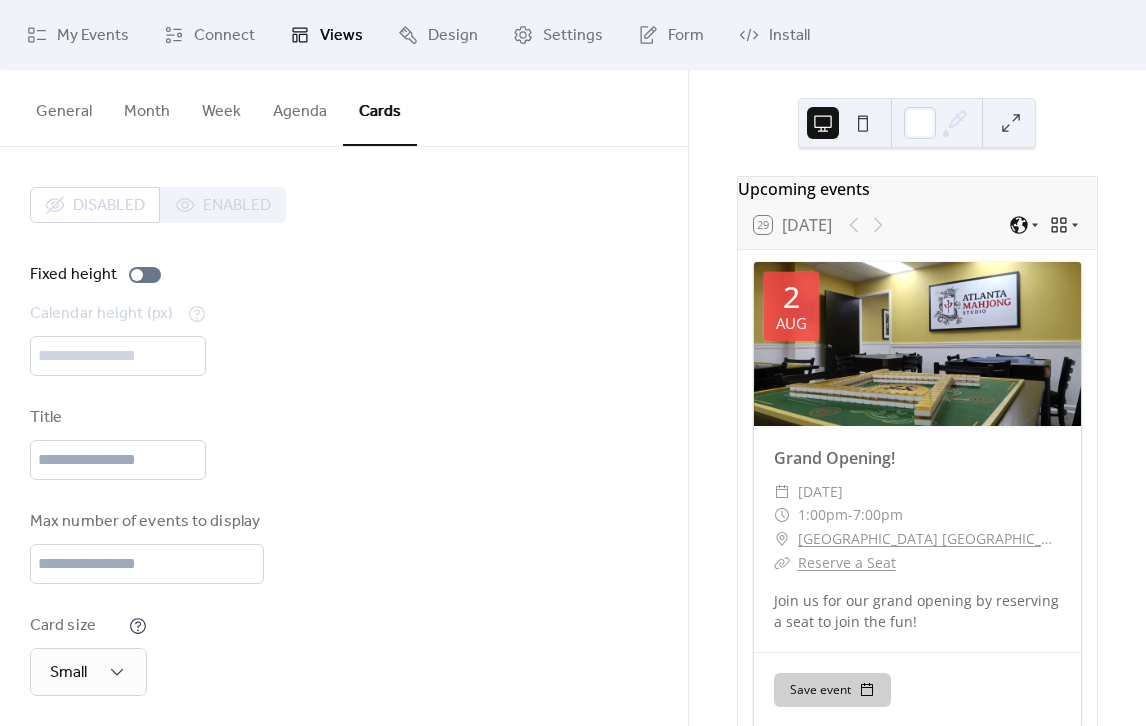 click on "Agenda" at bounding box center [300, 107] 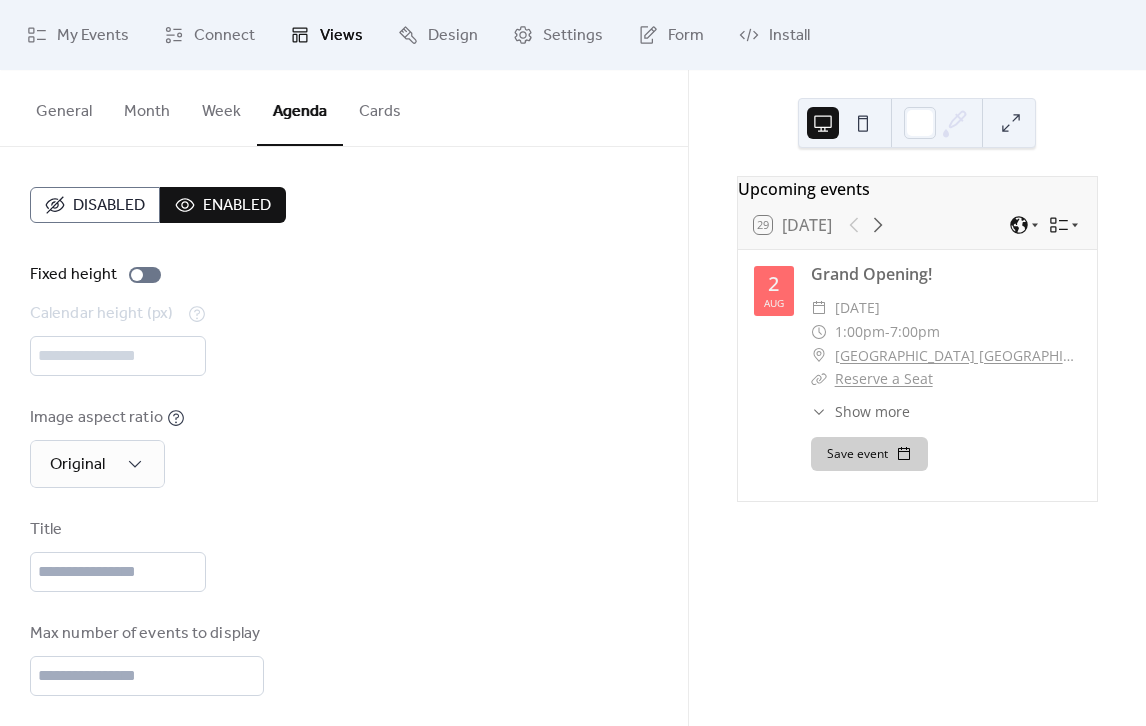 click on "Cards" at bounding box center (380, 107) 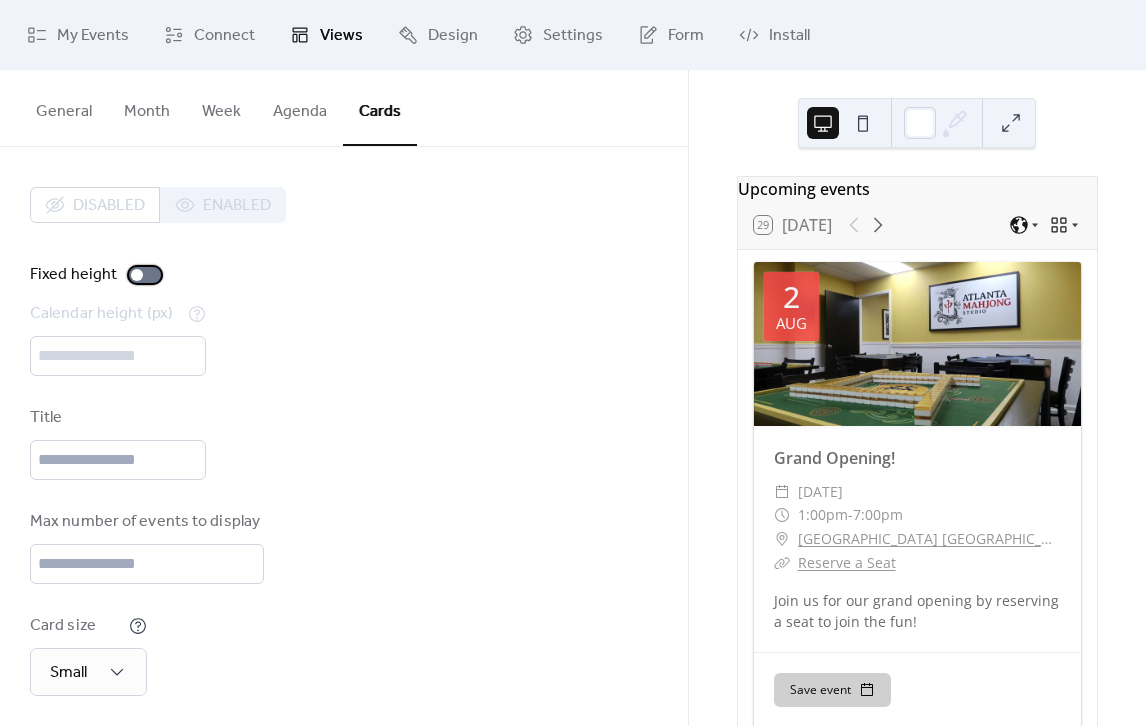 click at bounding box center (145, 275) 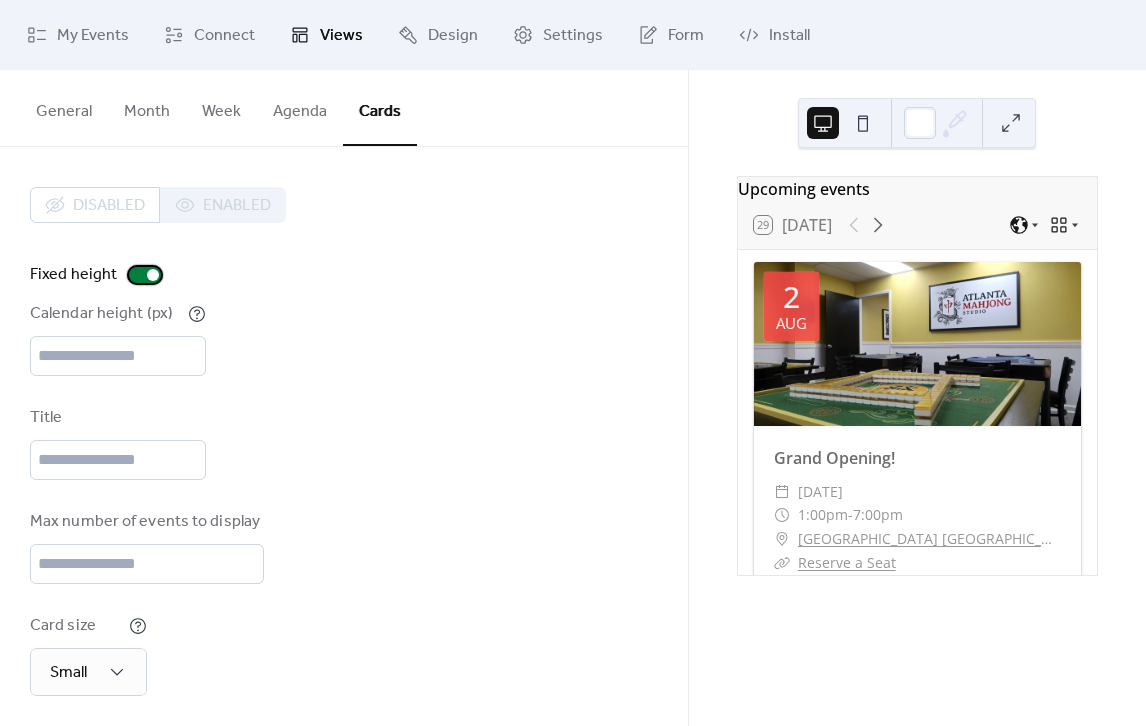 click on "Fixed height" at bounding box center [99, 275] 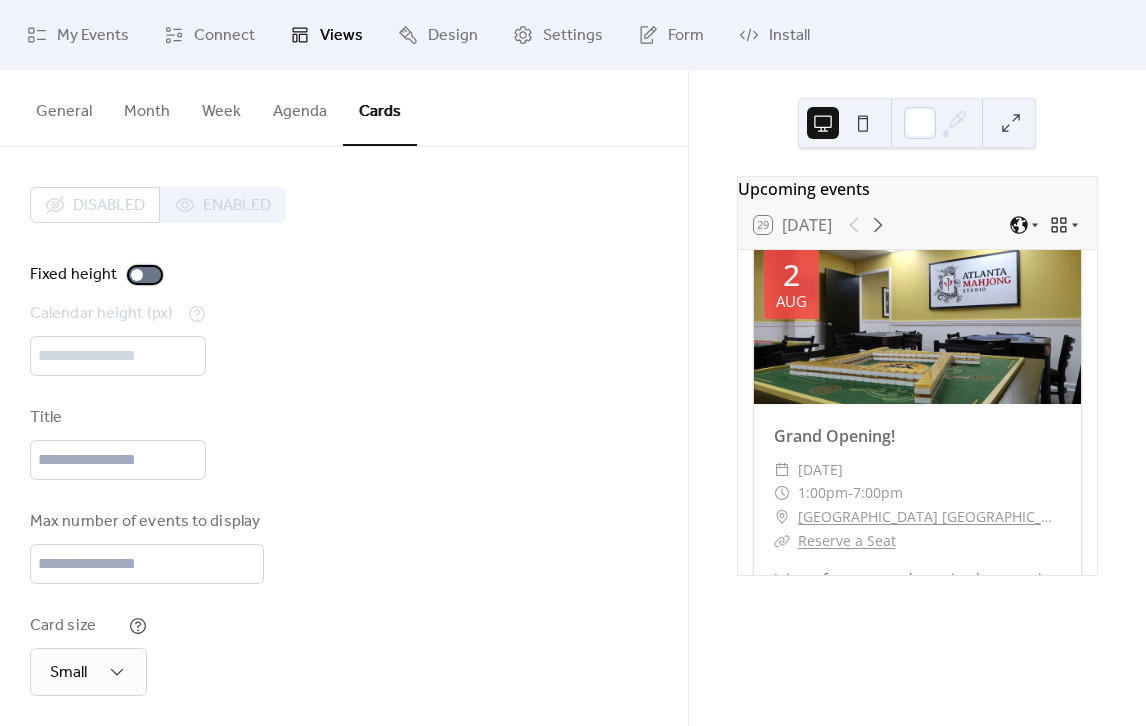 scroll, scrollTop: 0, scrollLeft: 0, axis: both 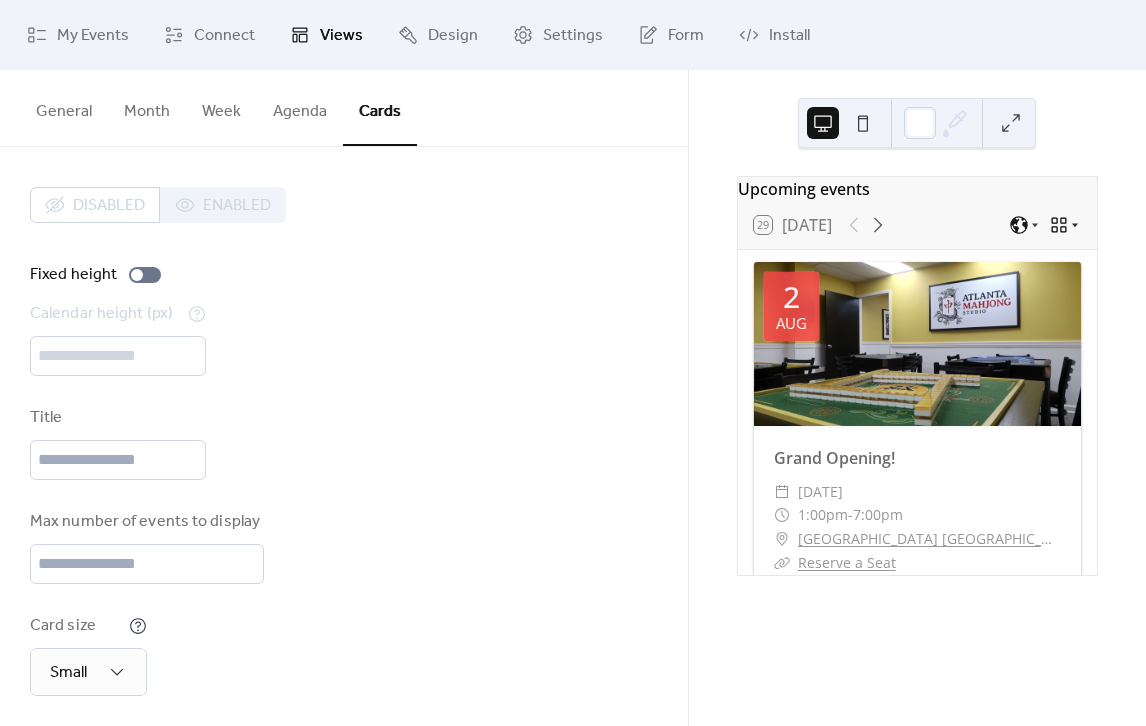 click 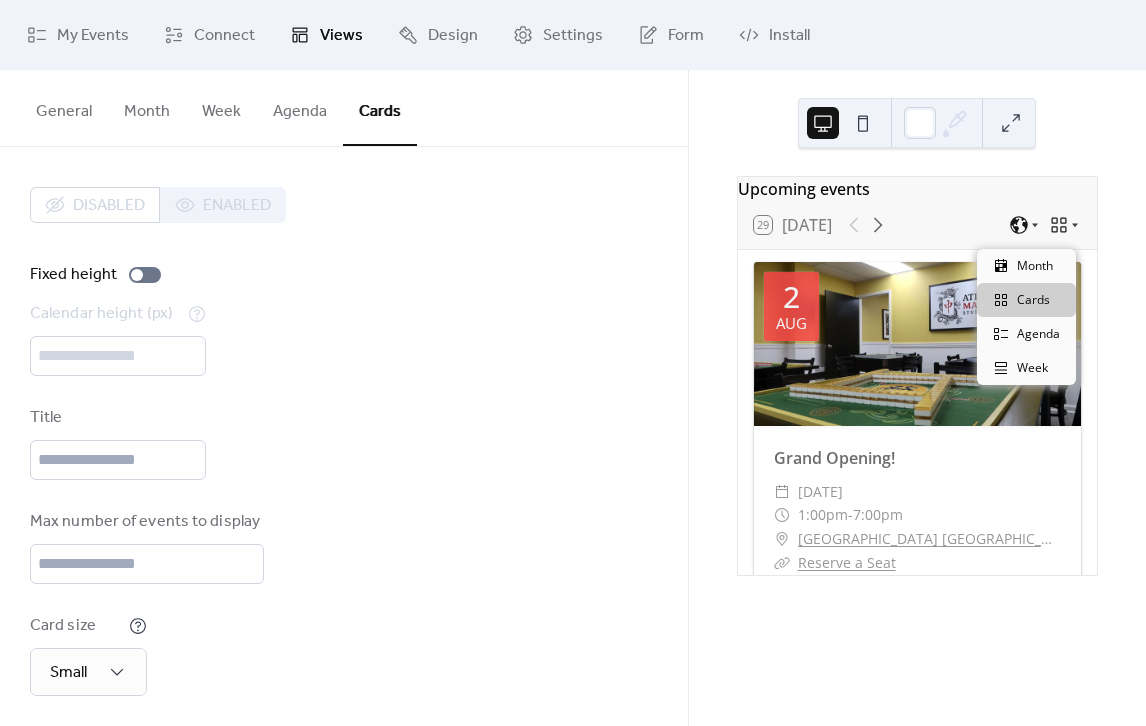click on "Disabled Enabled Fixed height Calendar height (px) *** Title Max number of events to display ** Card size Small Default Image ;" at bounding box center (344, 514) 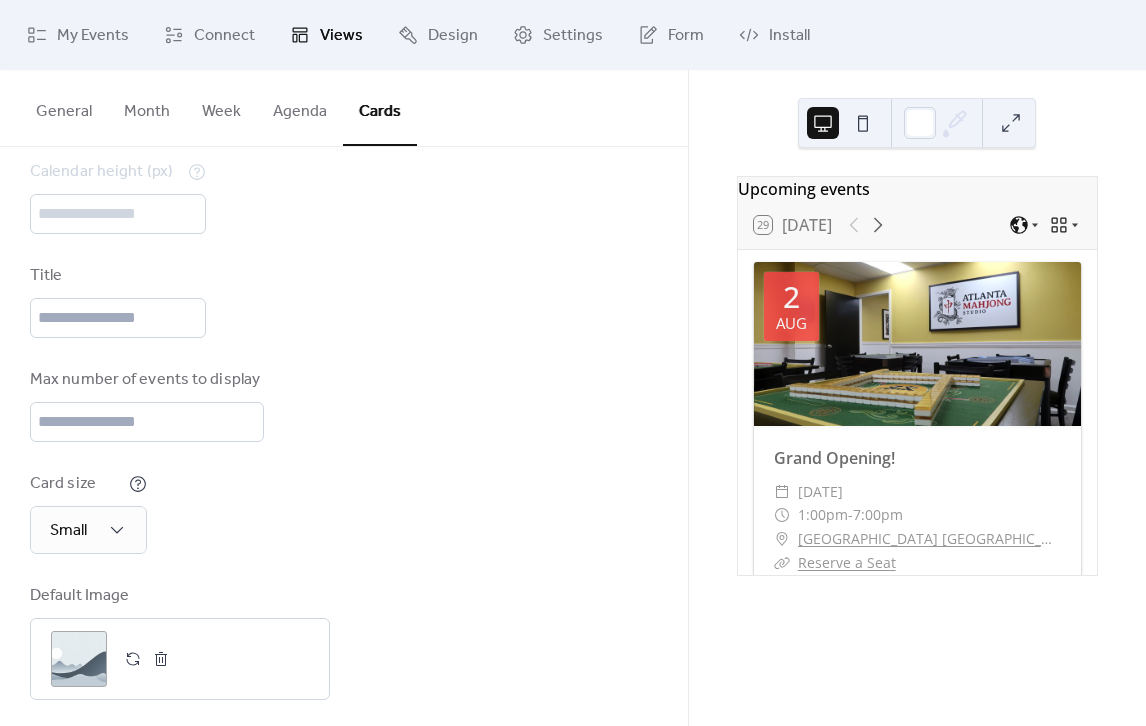 scroll, scrollTop: 155, scrollLeft: 0, axis: vertical 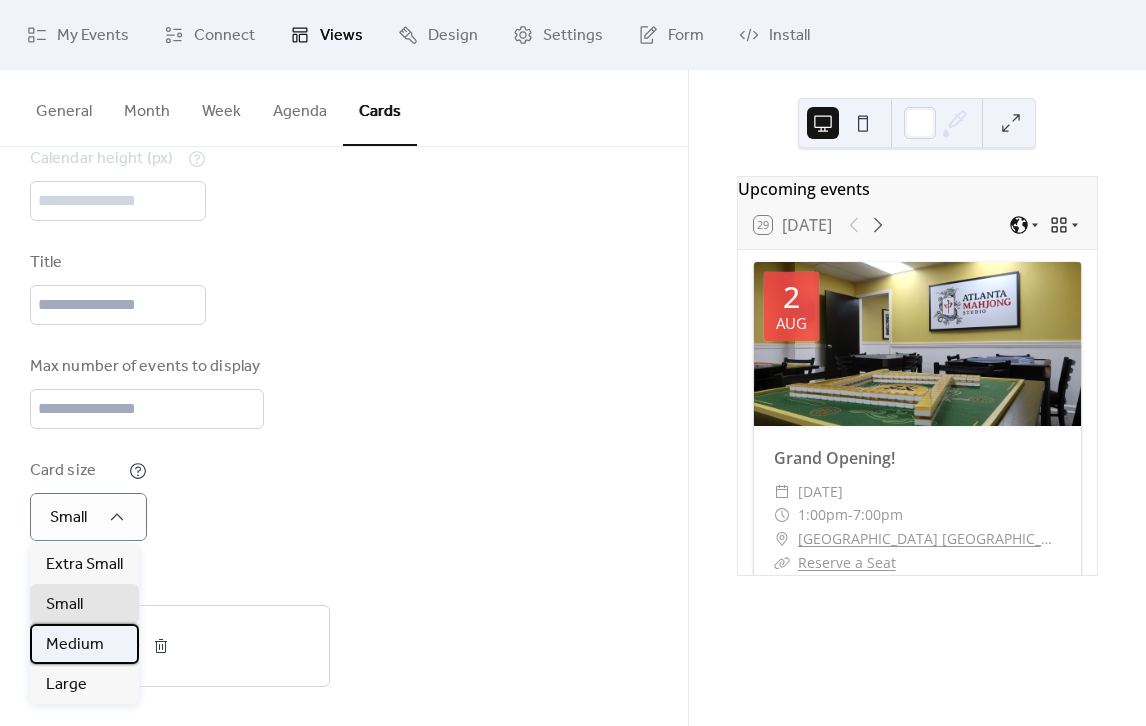 click on "Medium" at bounding box center [75, 645] 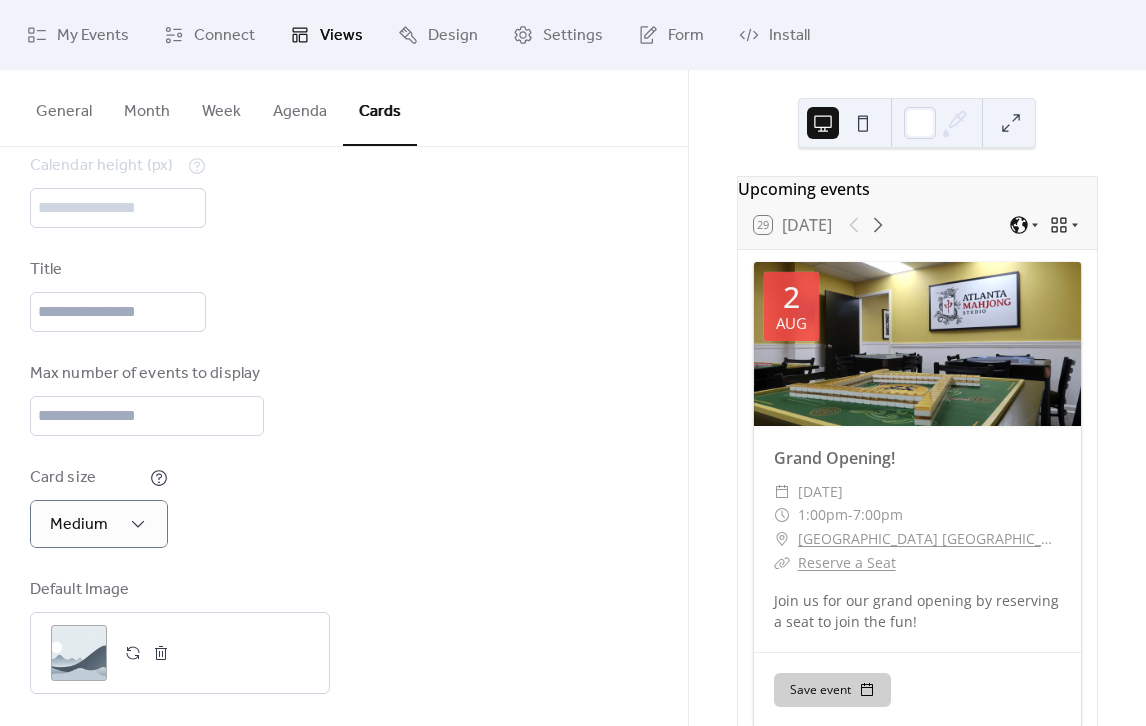 scroll, scrollTop: 155, scrollLeft: 0, axis: vertical 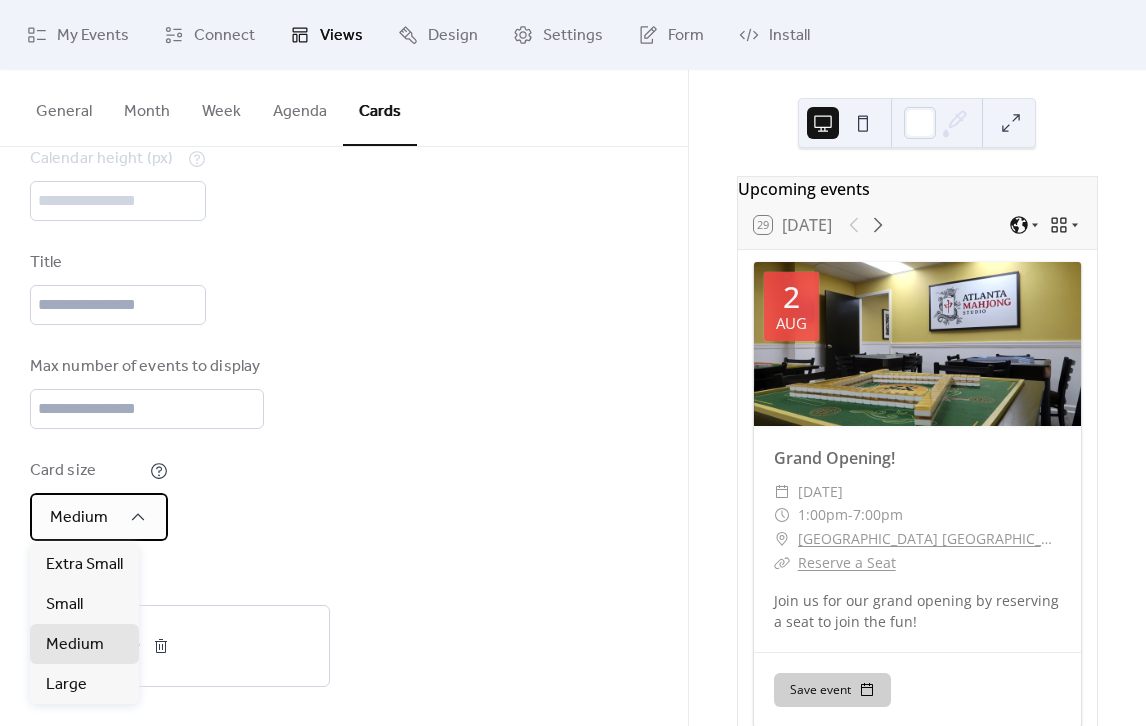 click on "Medium" at bounding box center [79, 517] 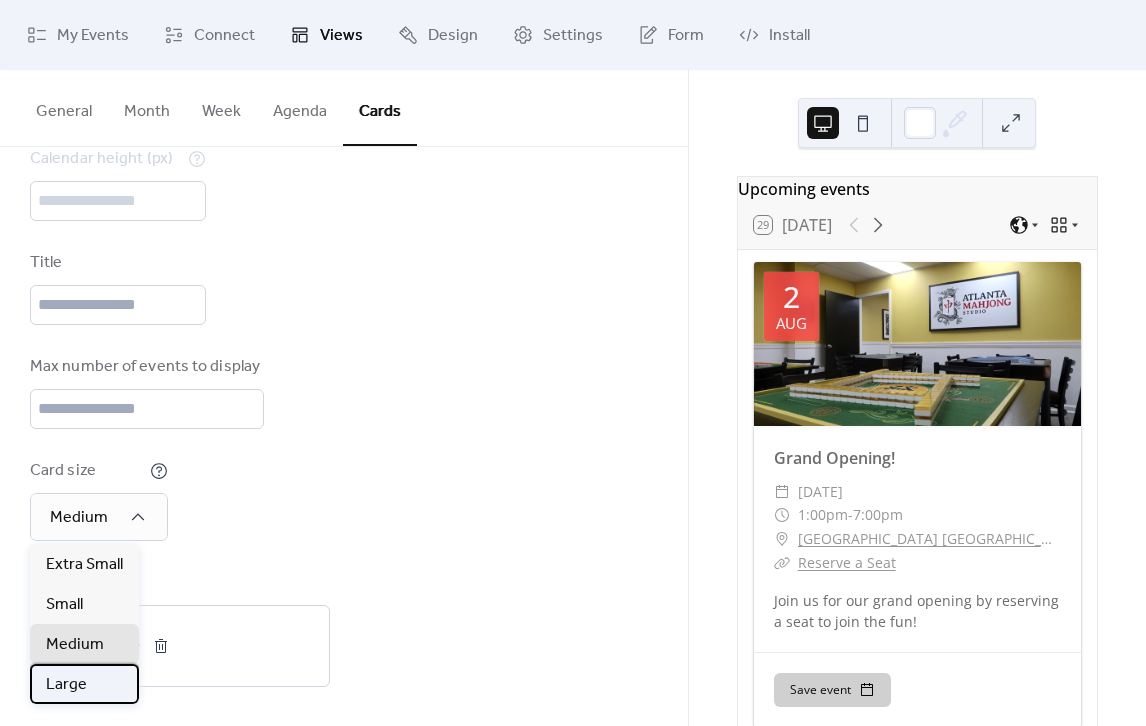 click on "Large" at bounding box center [84, 684] 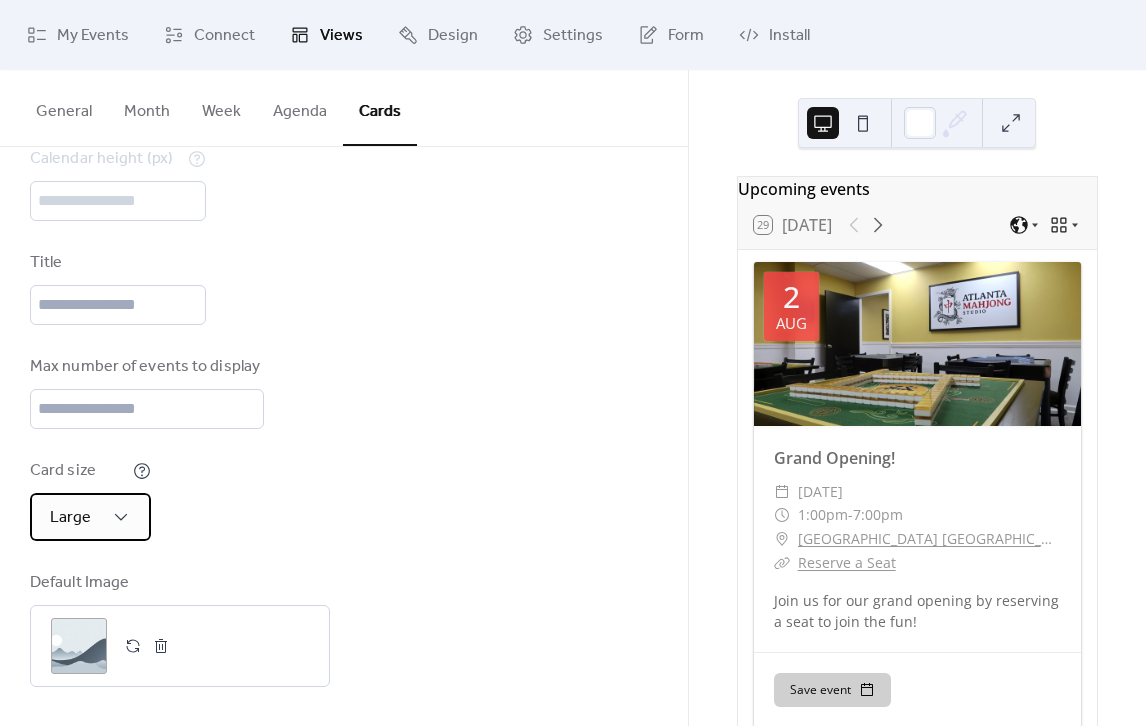 click on "Large" at bounding box center (90, 517) 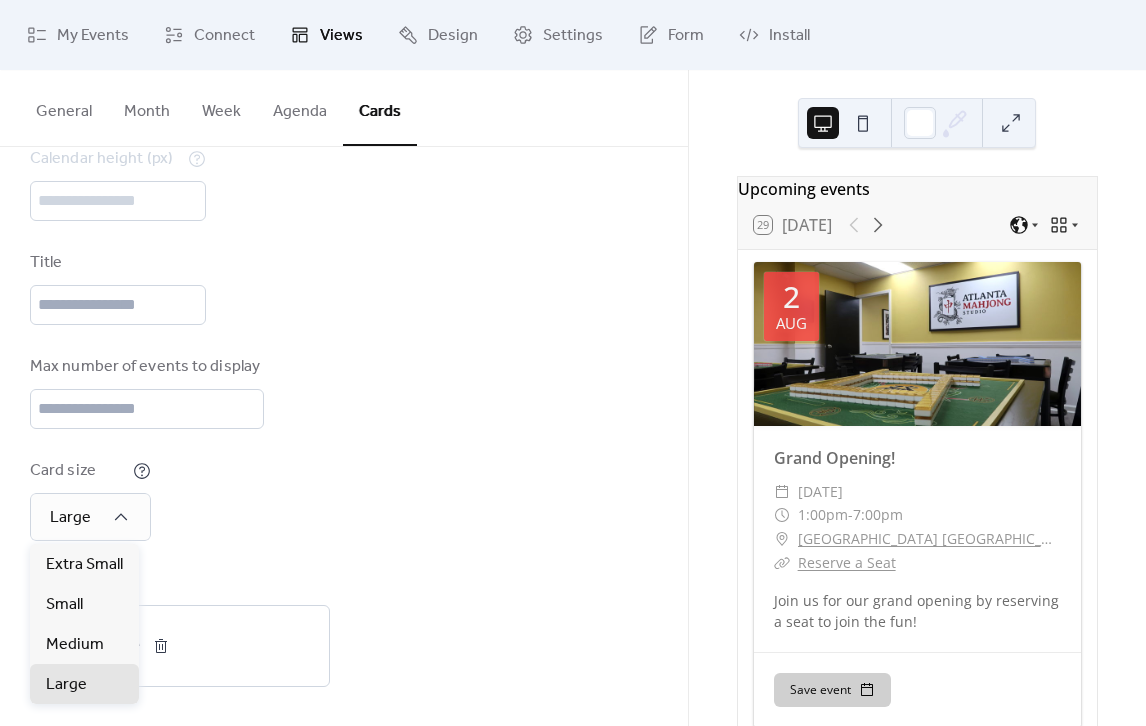 click on "Card size Large" at bounding box center [344, 500] 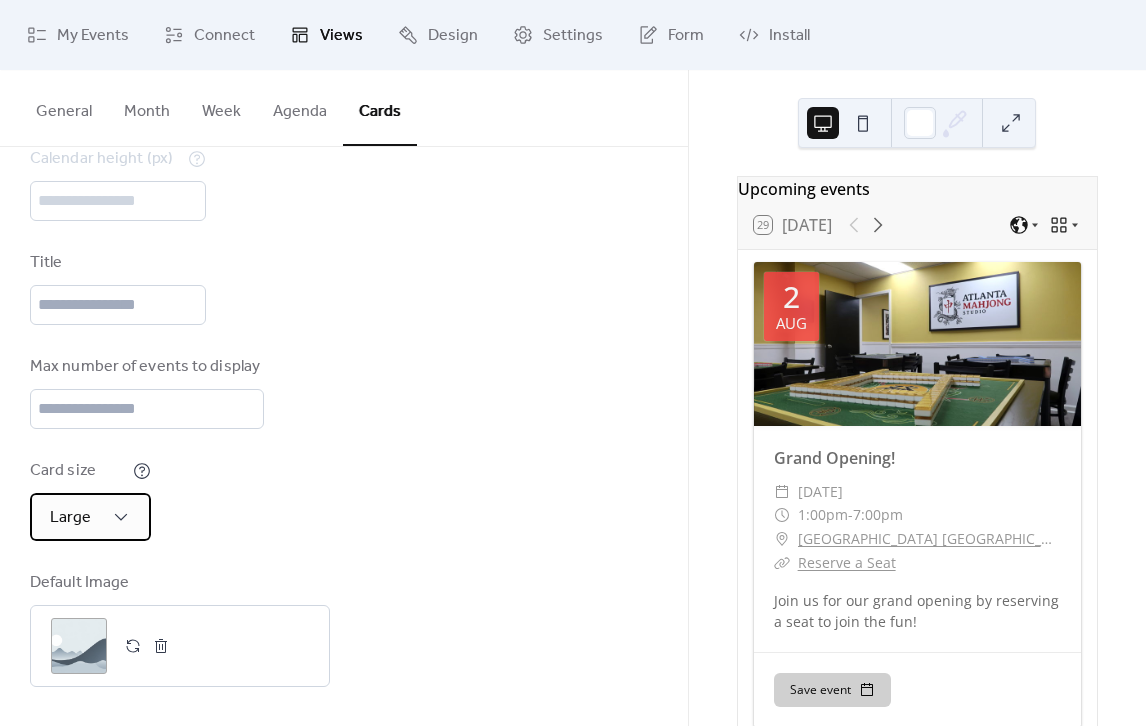 click on "Large" at bounding box center (90, 517) 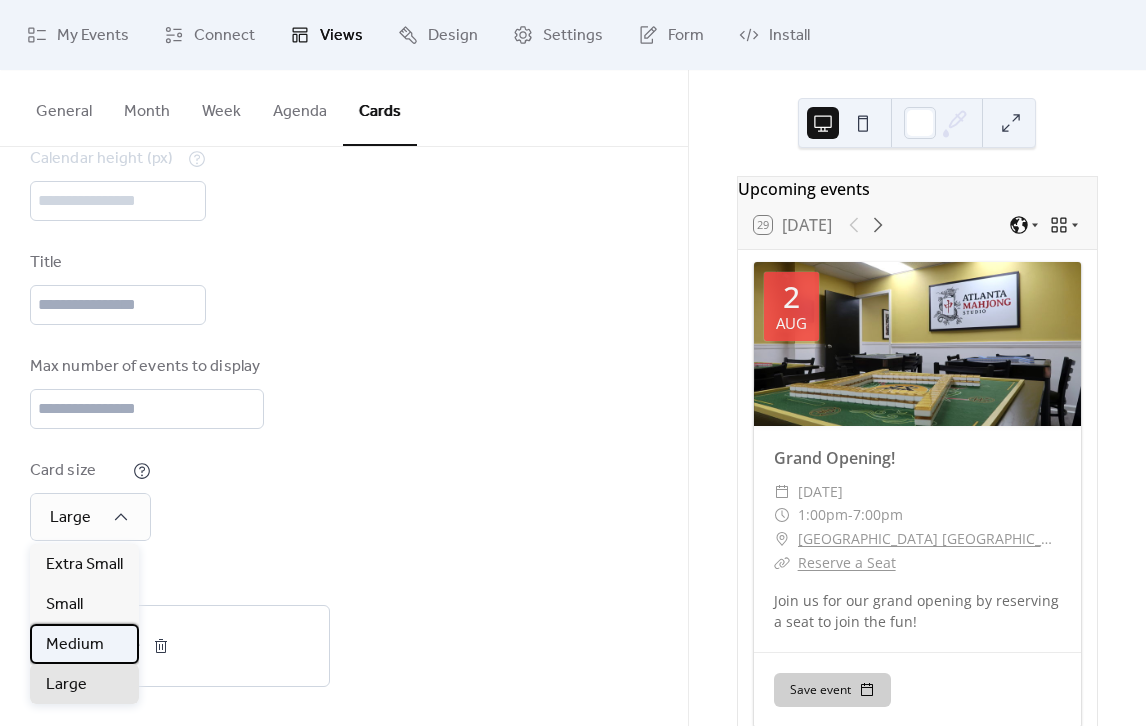 click on "Medium" at bounding box center [75, 645] 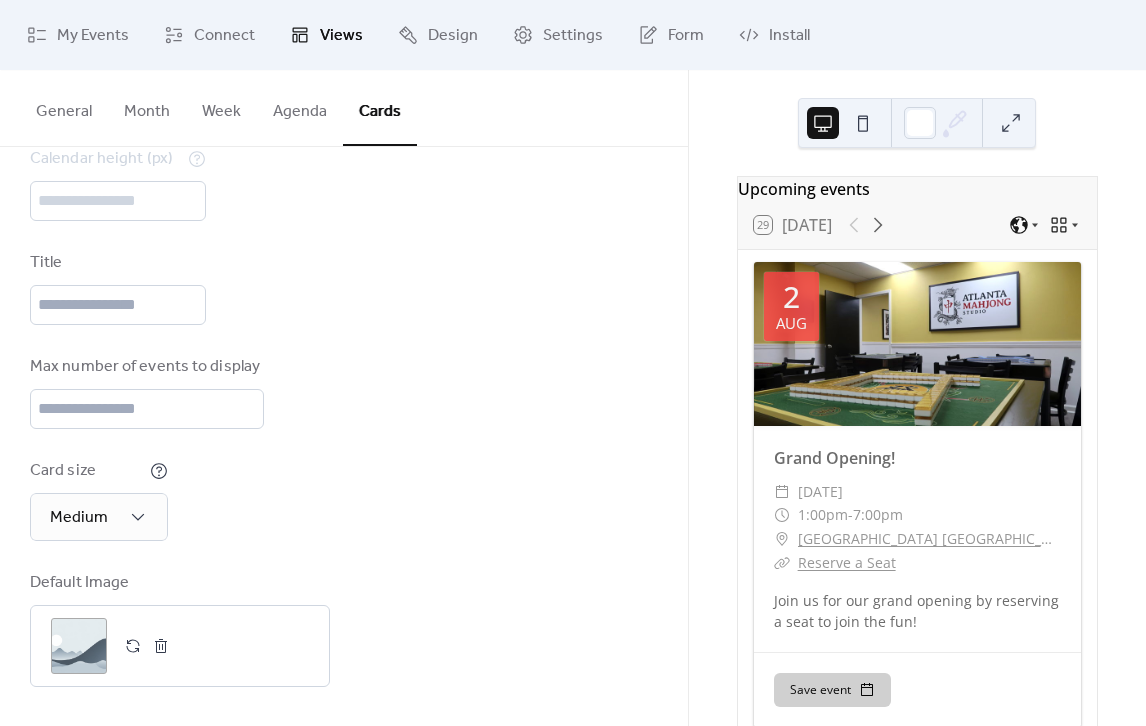 click at bounding box center [863, 123] 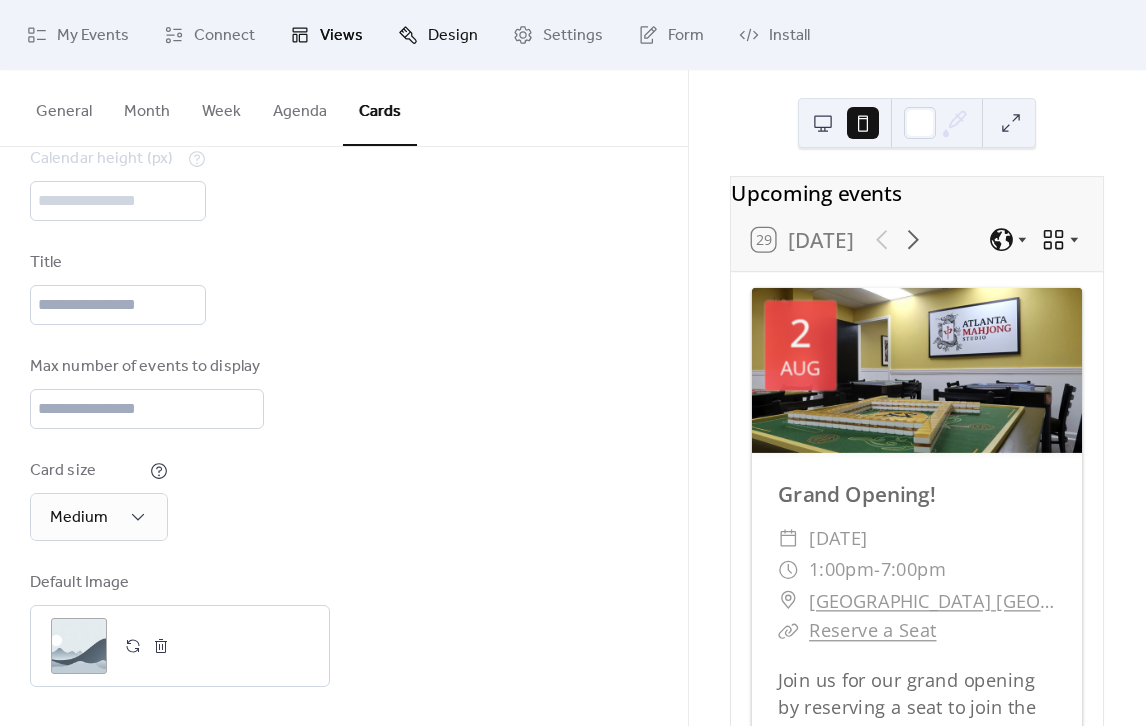 click on "Design" at bounding box center (453, 36) 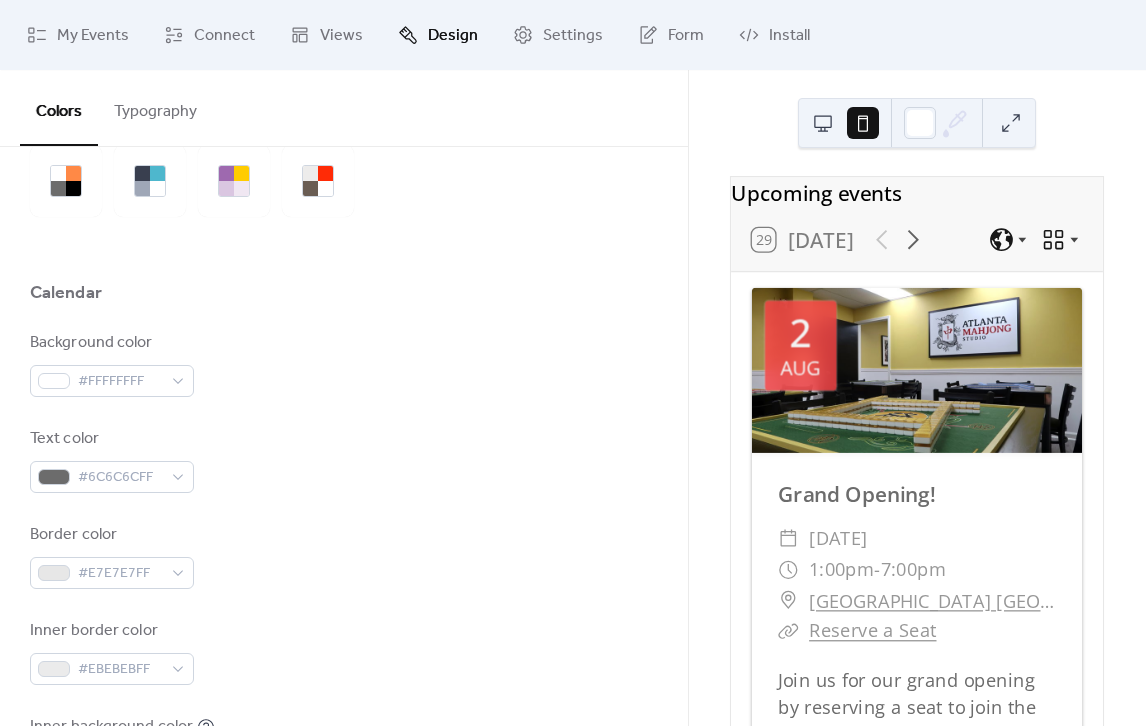 scroll, scrollTop: 0, scrollLeft: 0, axis: both 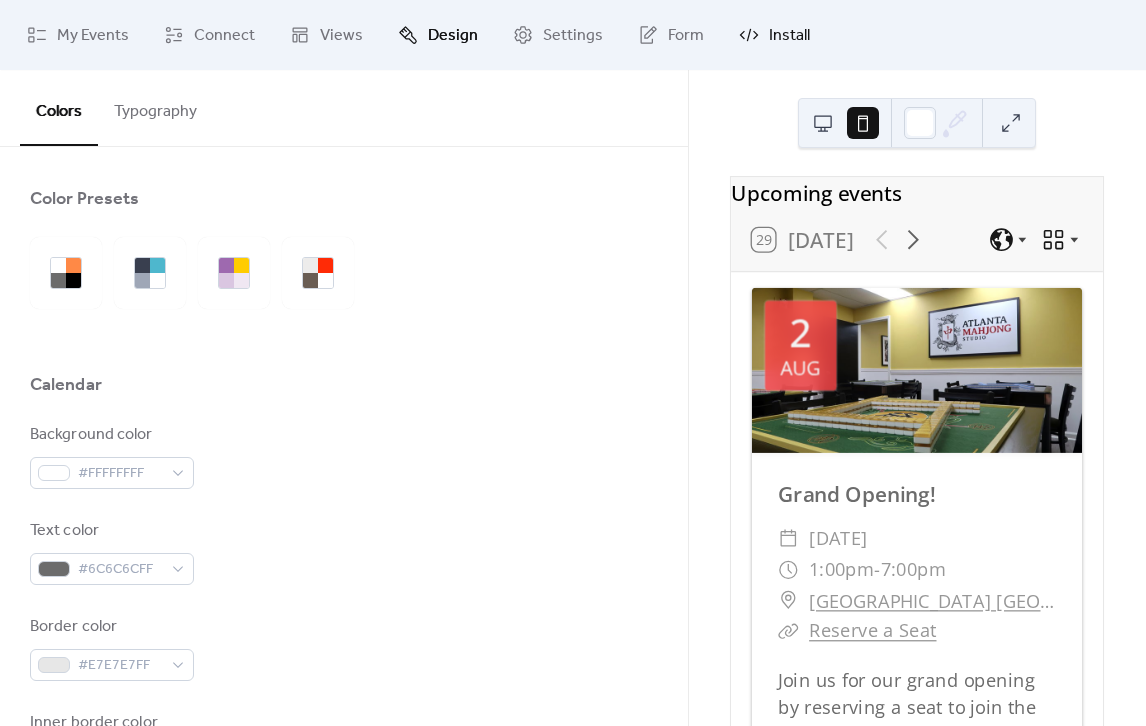 click on "Install" at bounding box center [789, 36] 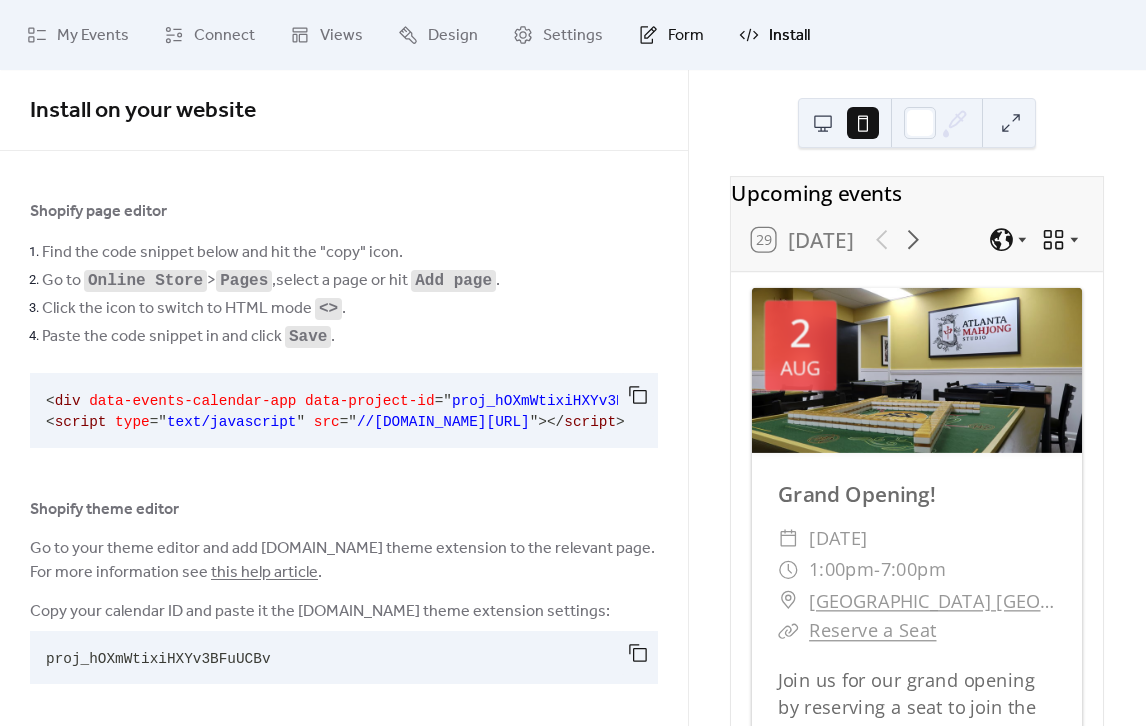 click on "Form" at bounding box center (671, 35) 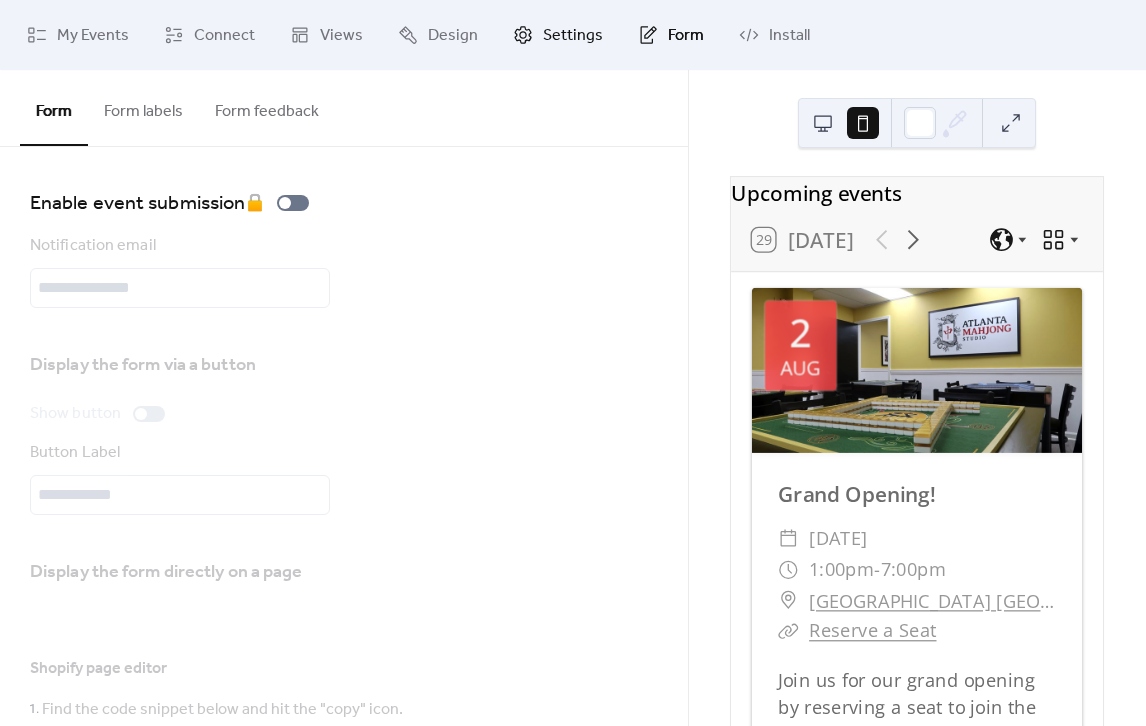 click on "Settings" at bounding box center [573, 36] 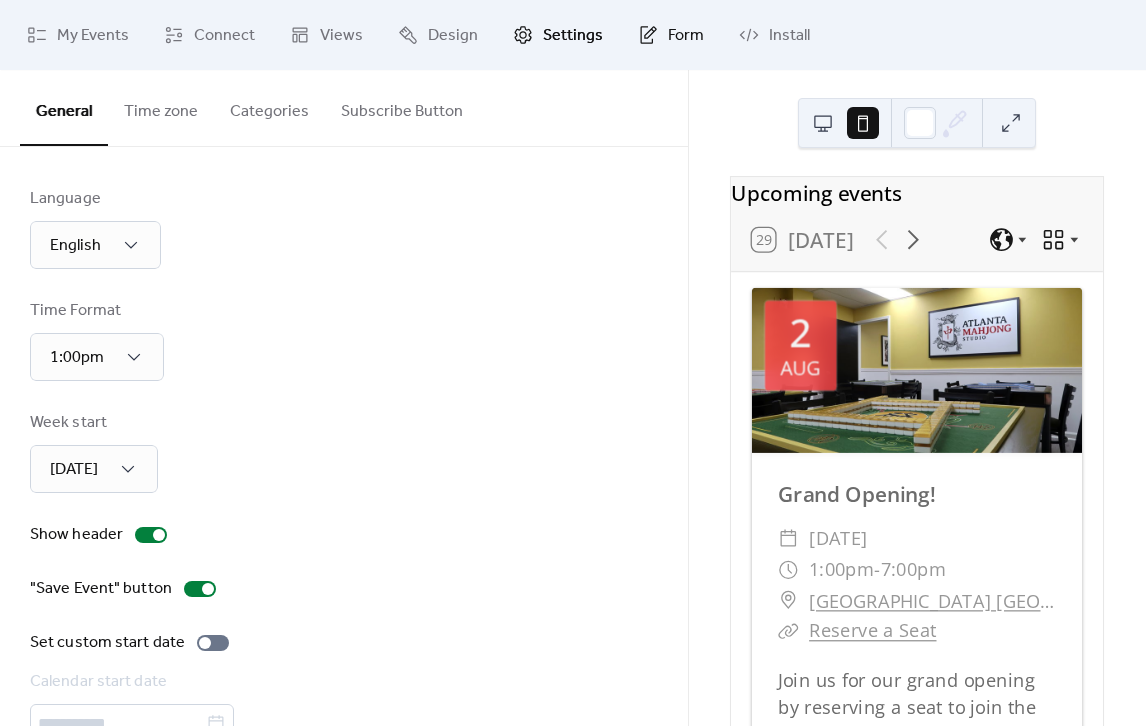 click on "Form" at bounding box center (686, 36) 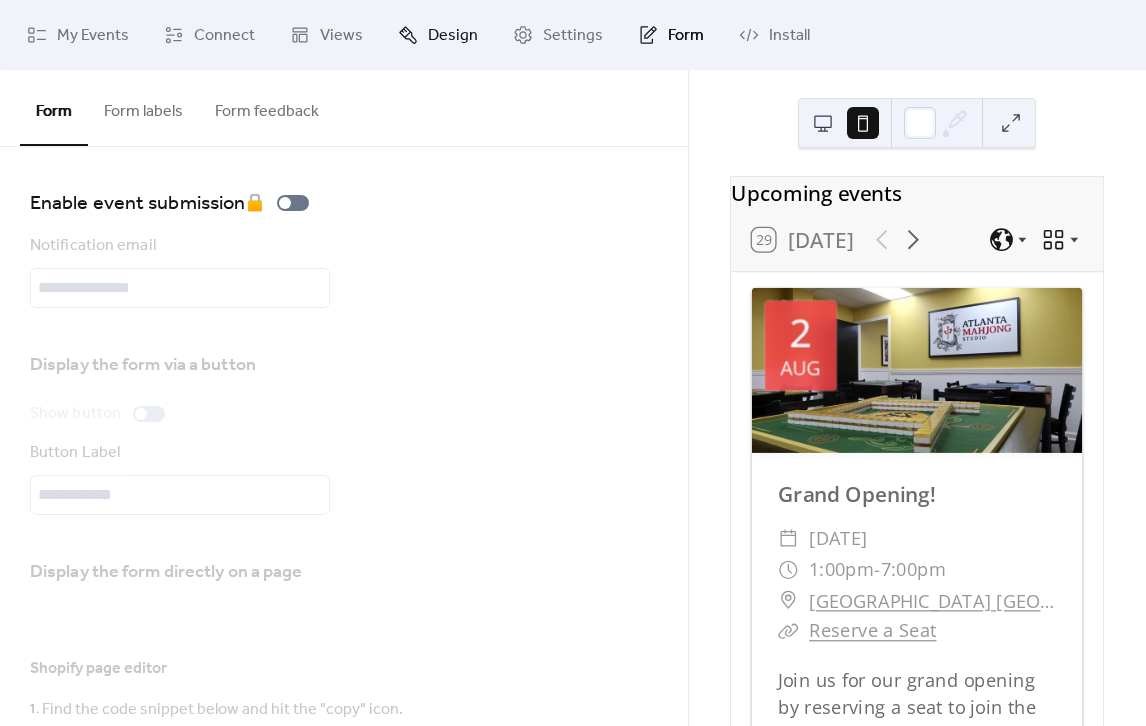 click on "Design" at bounding box center (438, 35) 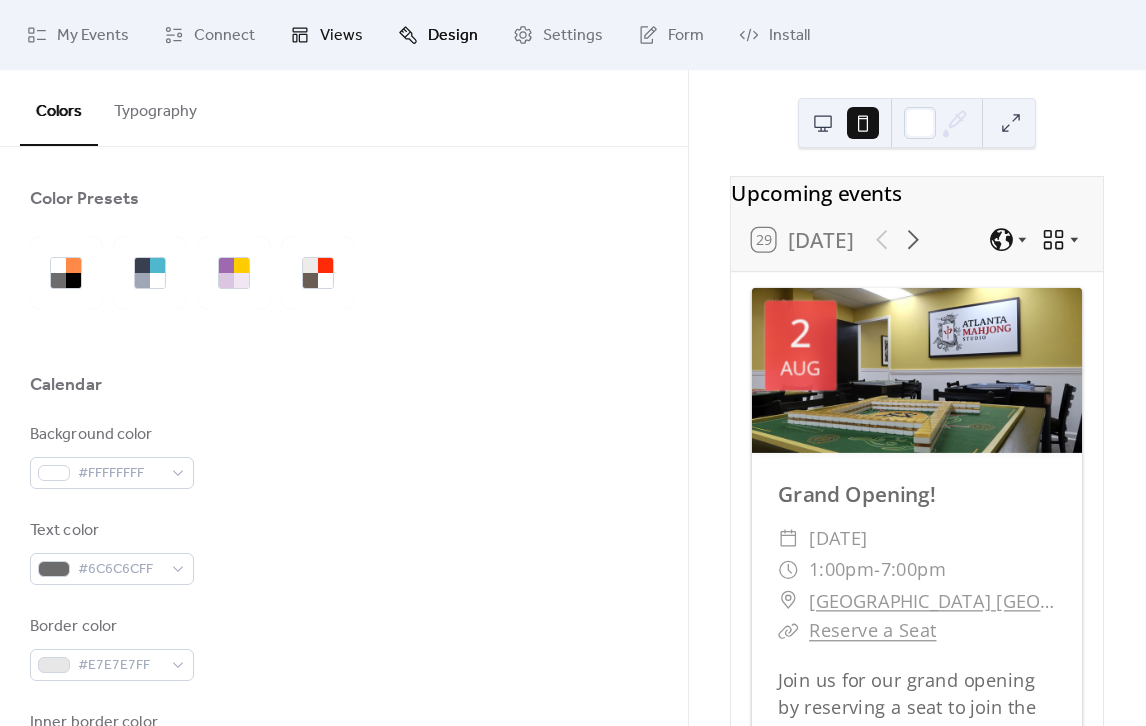 click on "Views" at bounding box center [341, 36] 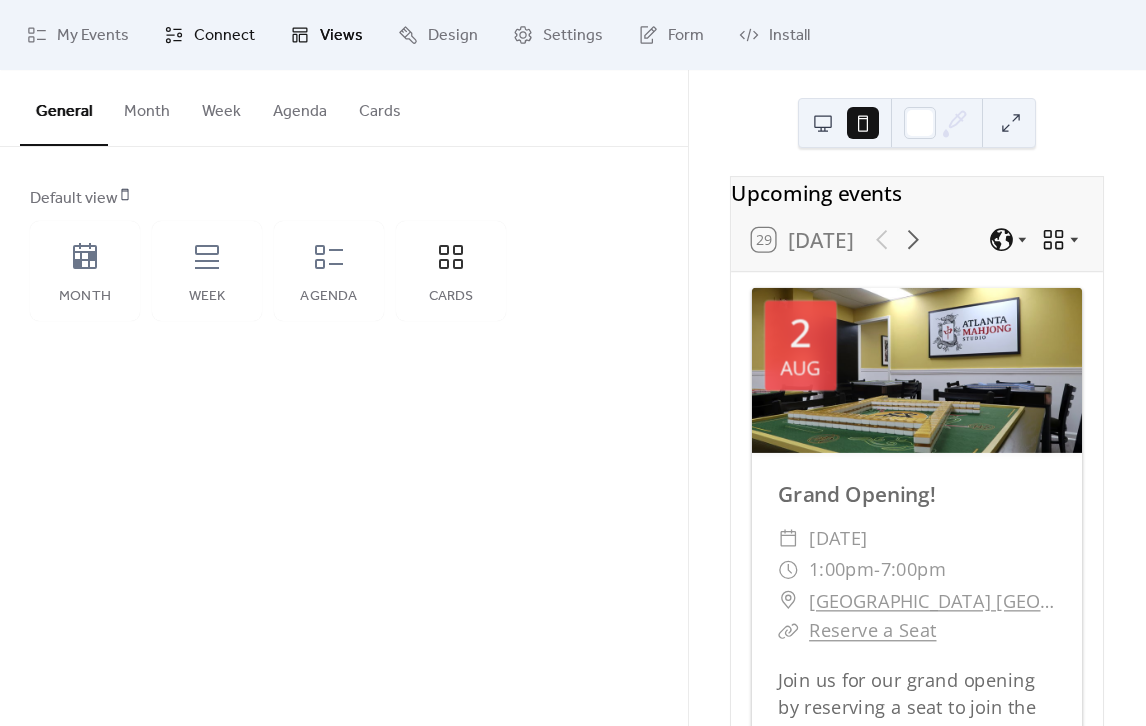 click on "Connect" at bounding box center [224, 36] 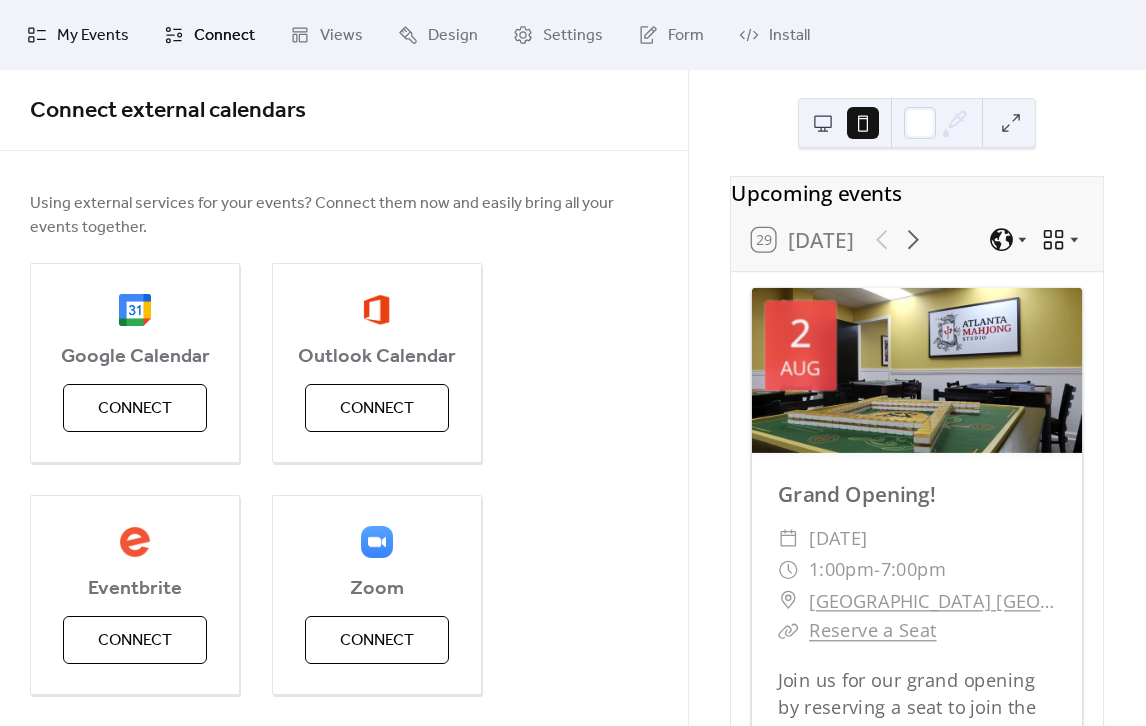 click on "My Events" at bounding box center (93, 36) 